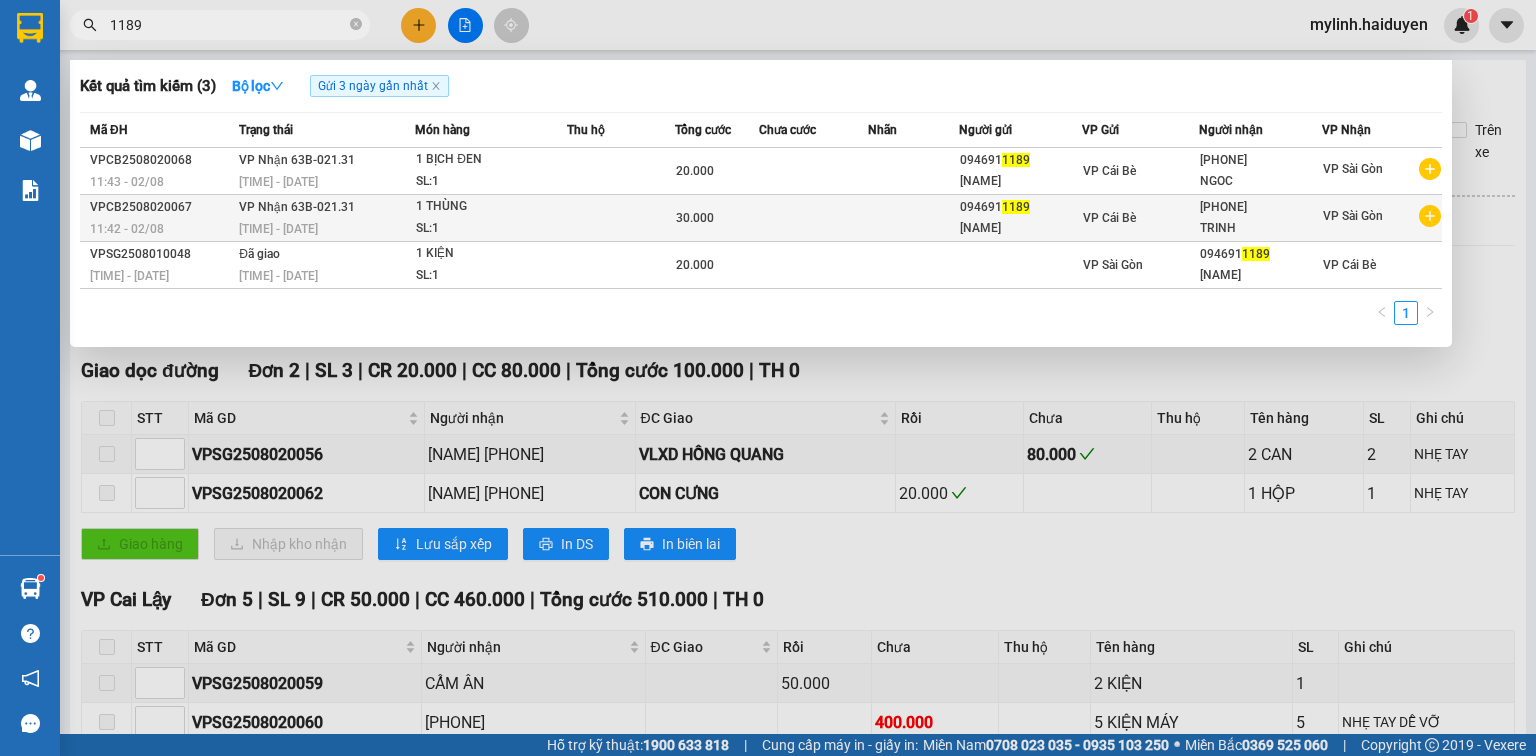 scroll, scrollTop: 0, scrollLeft: 0, axis: both 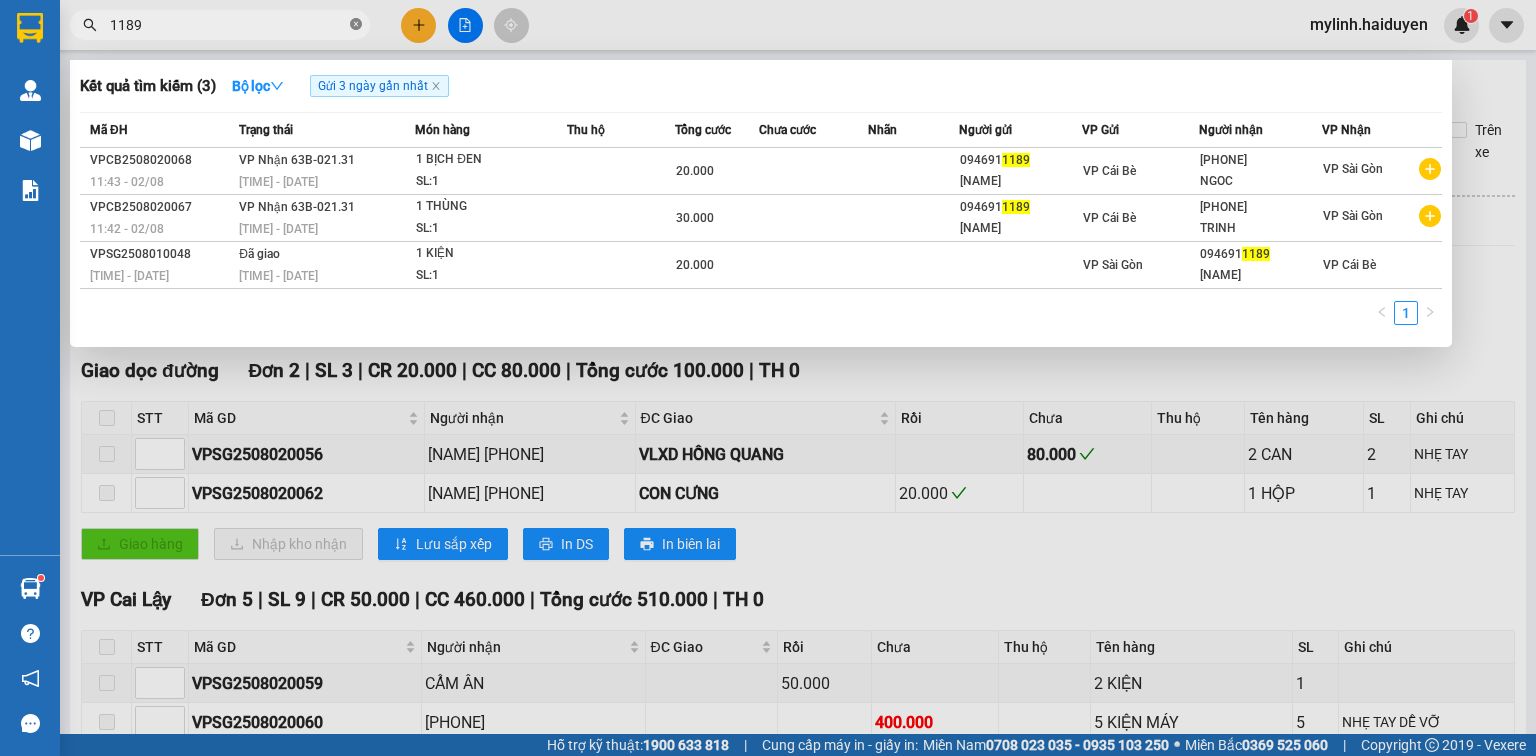 click 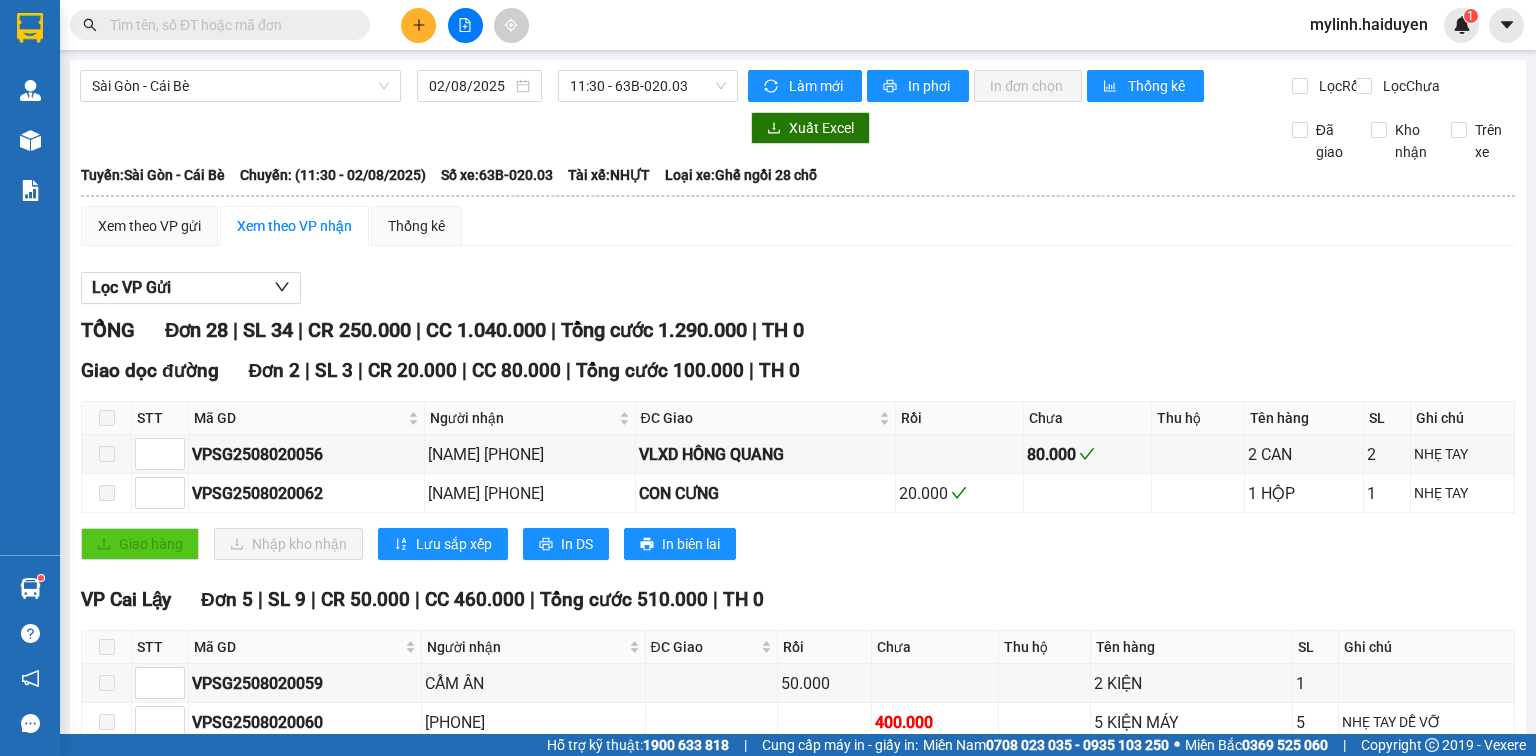 click at bounding box center (228, 25) 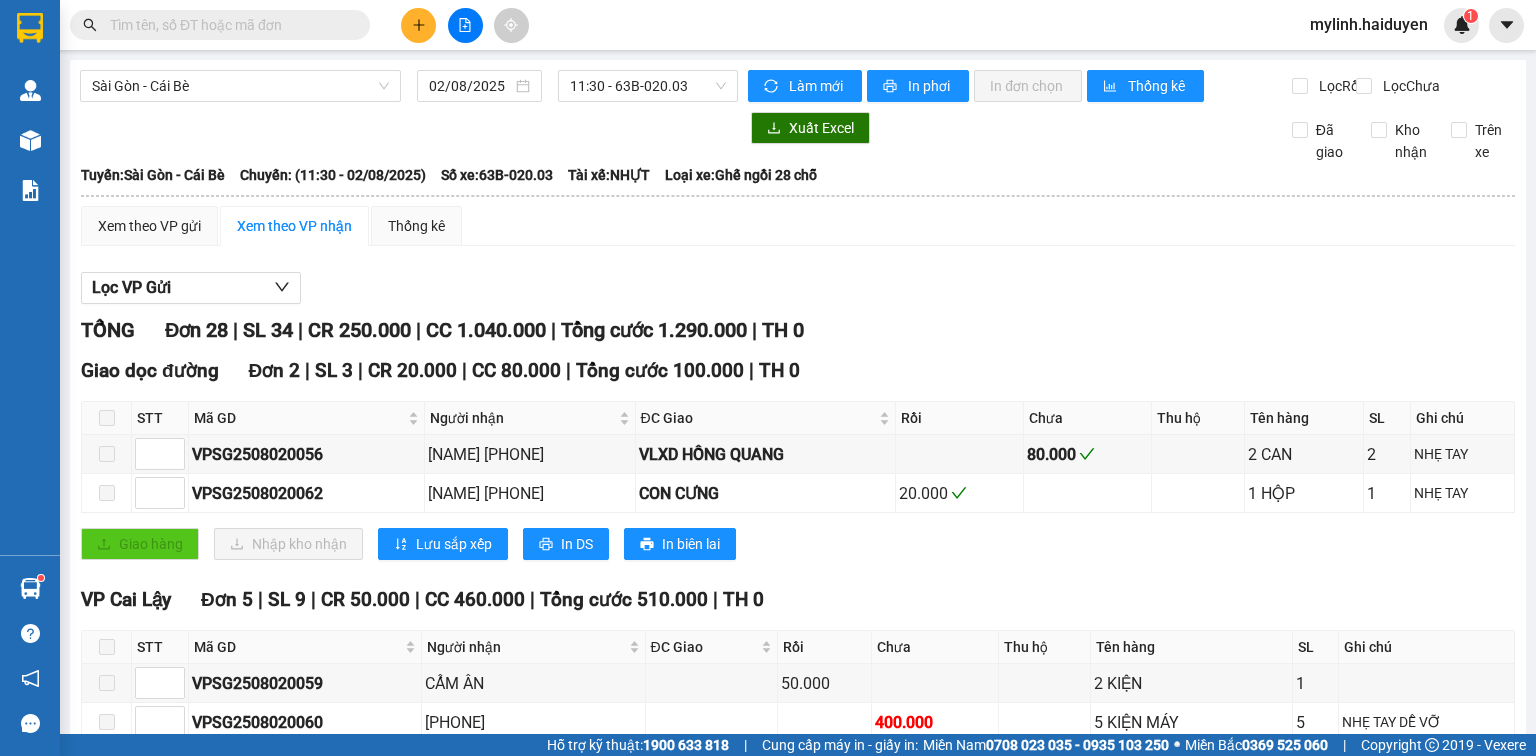 click at bounding box center (228, 25) 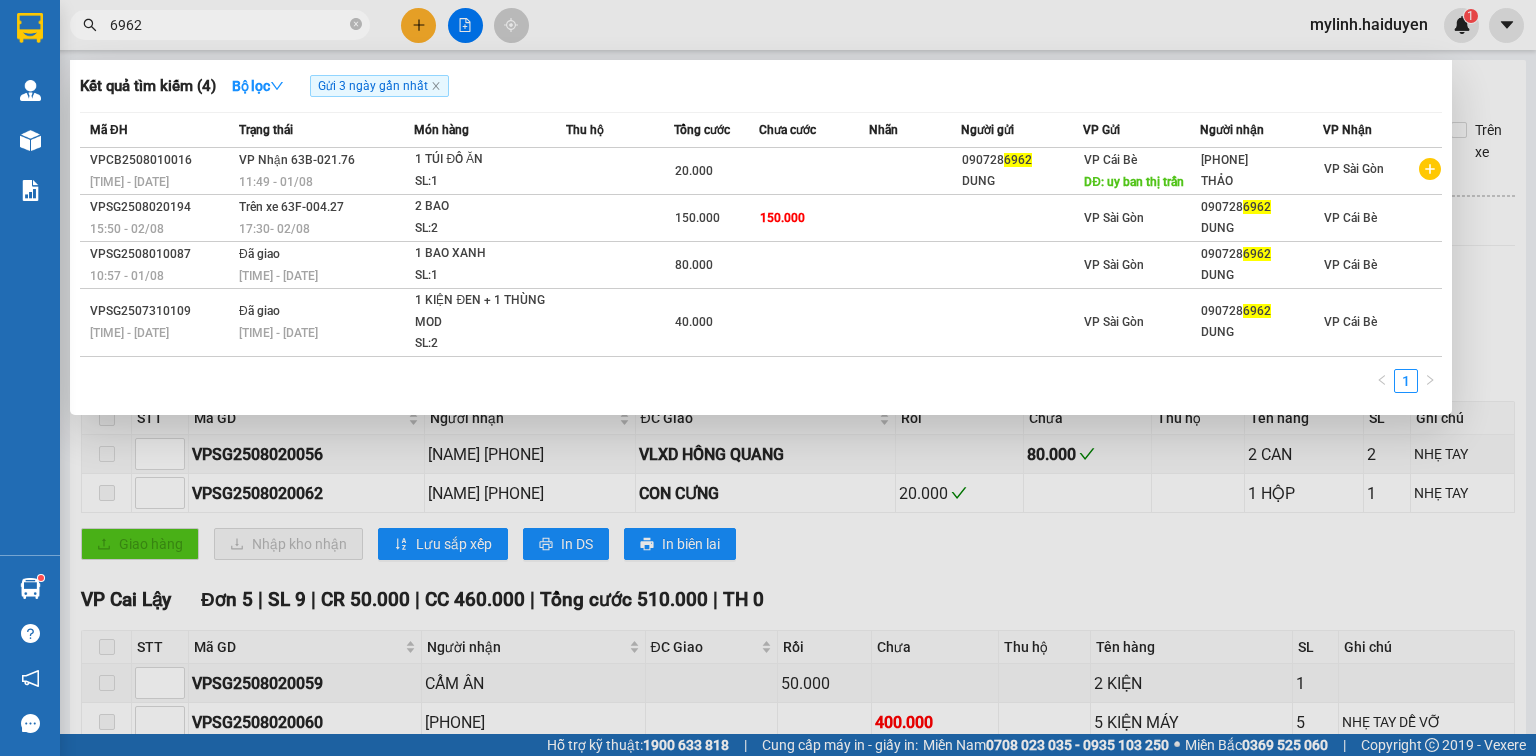 type on "6962" 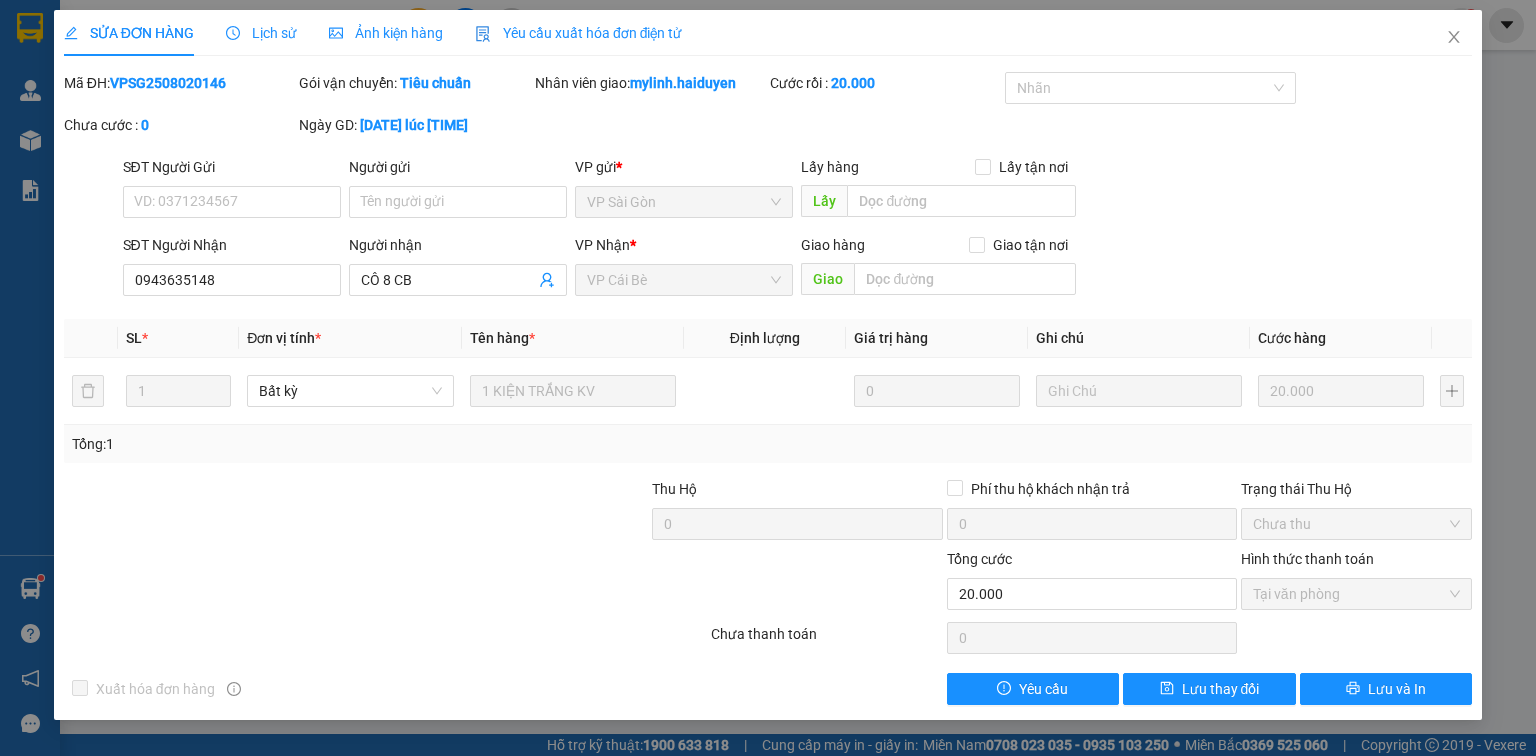 scroll, scrollTop: 0, scrollLeft: 0, axis: both 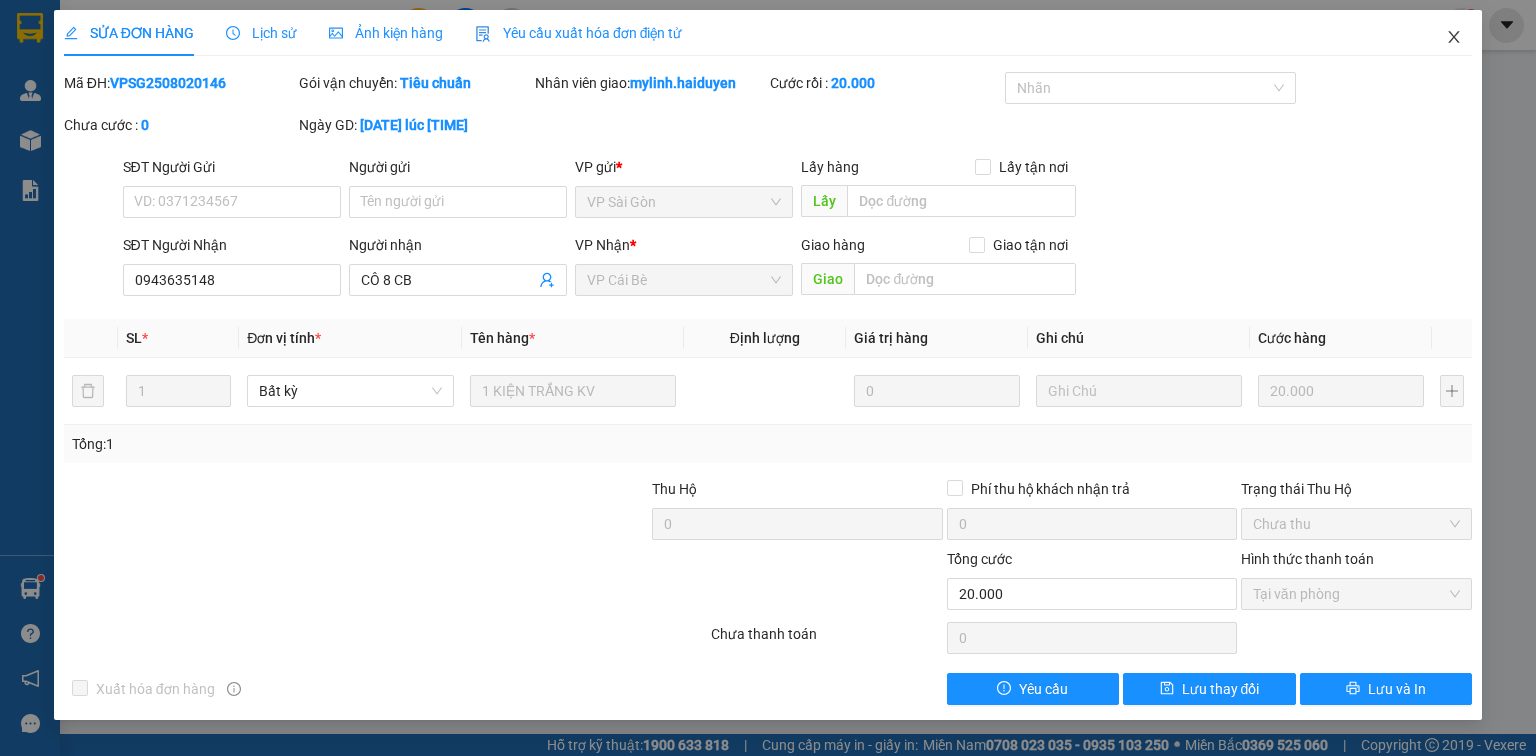 click 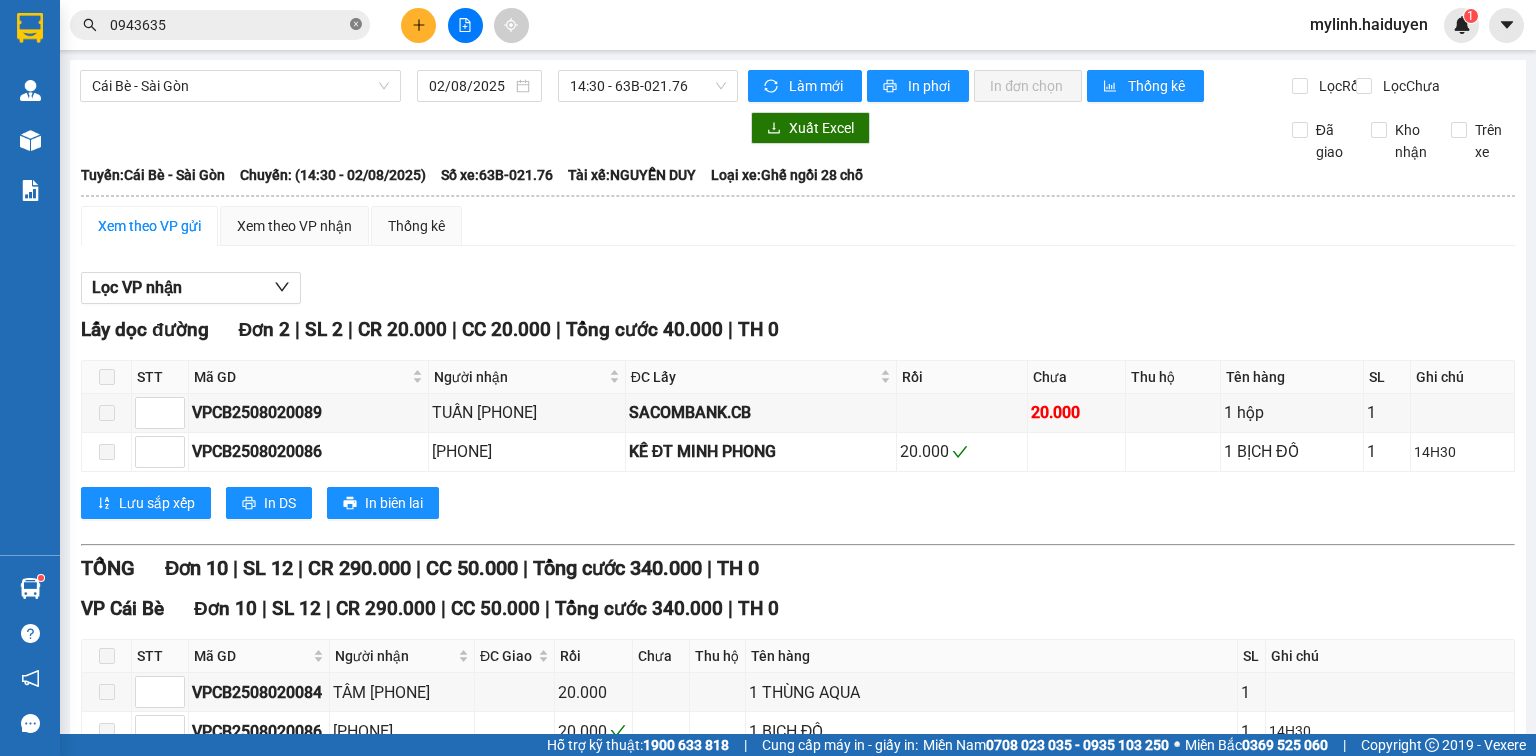 click 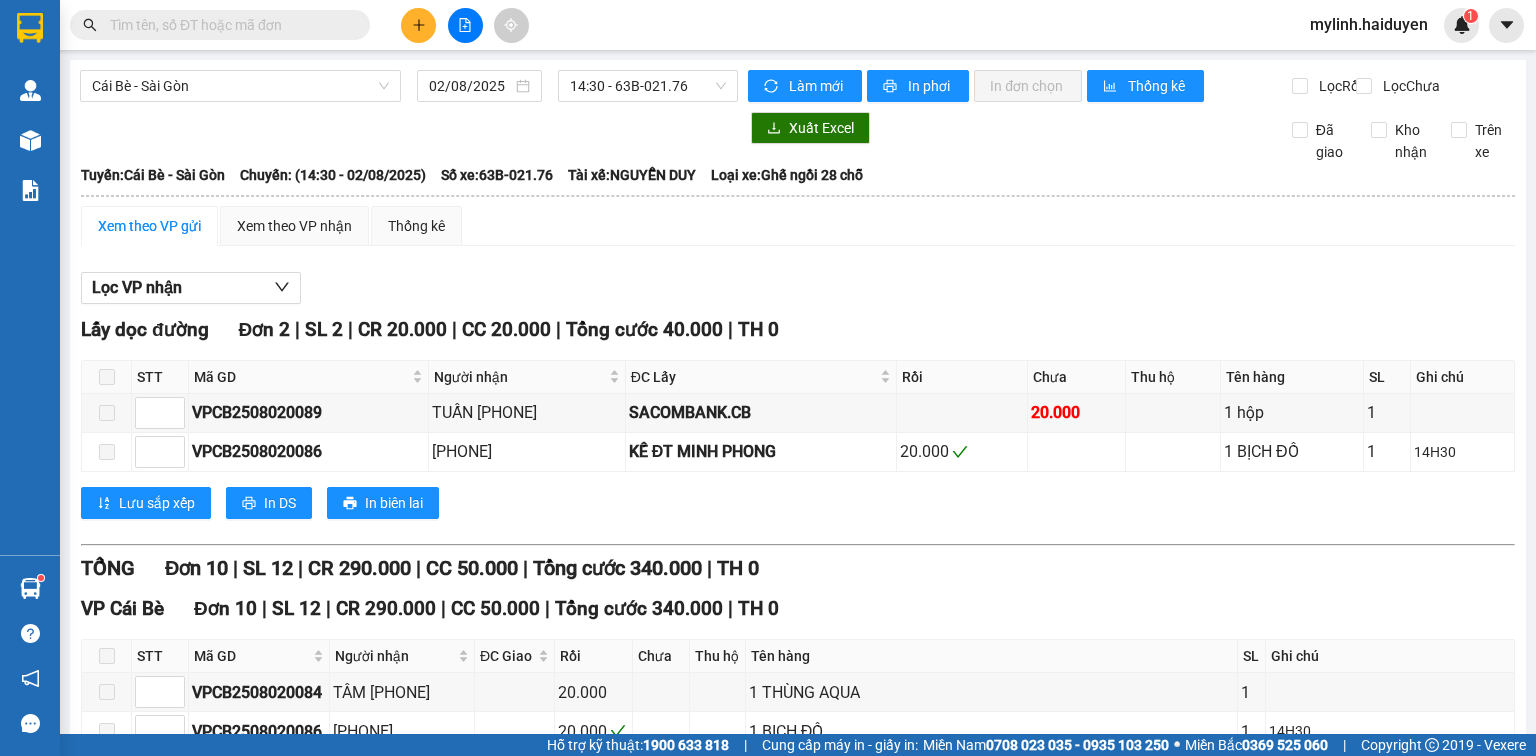 click at bounding box center [228, 25] 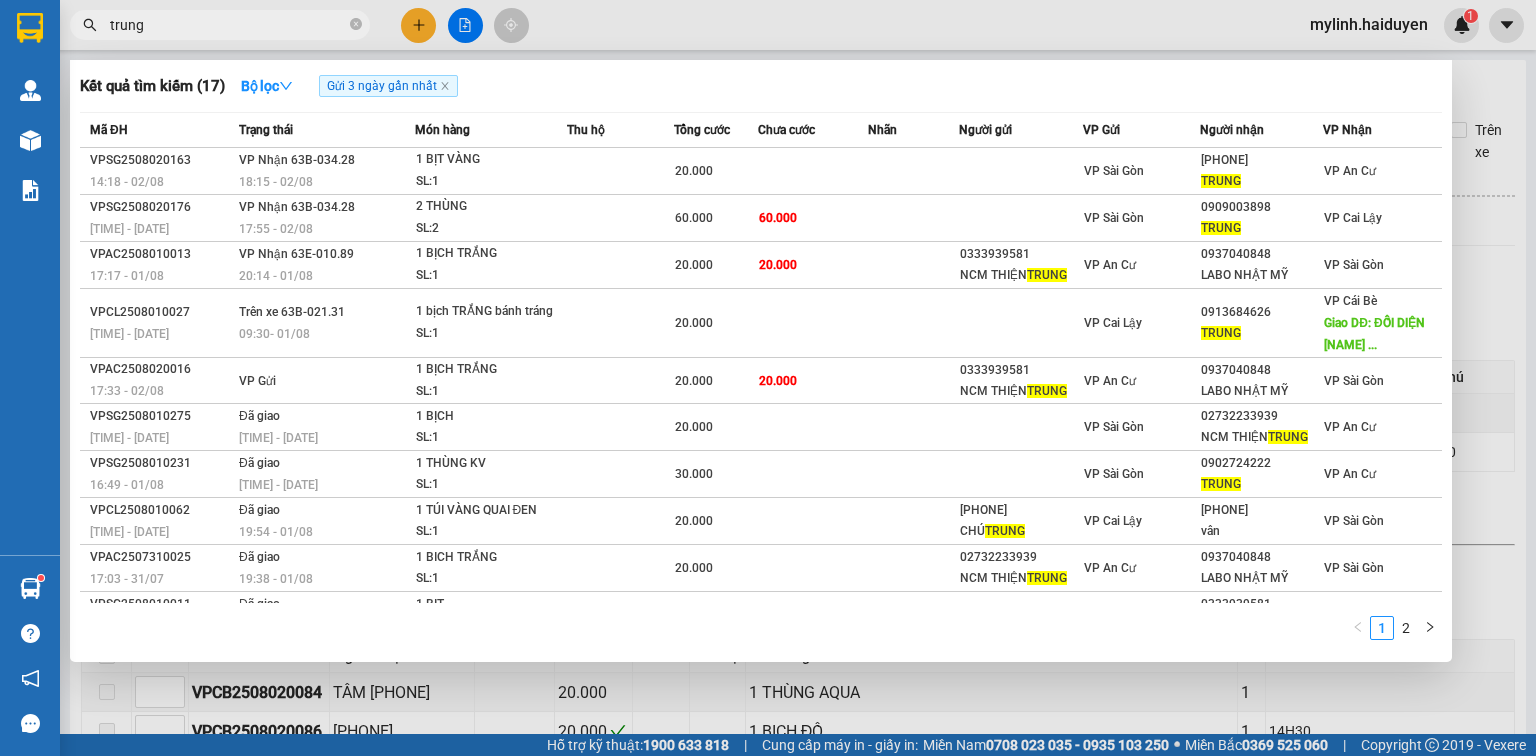 type on "trung" 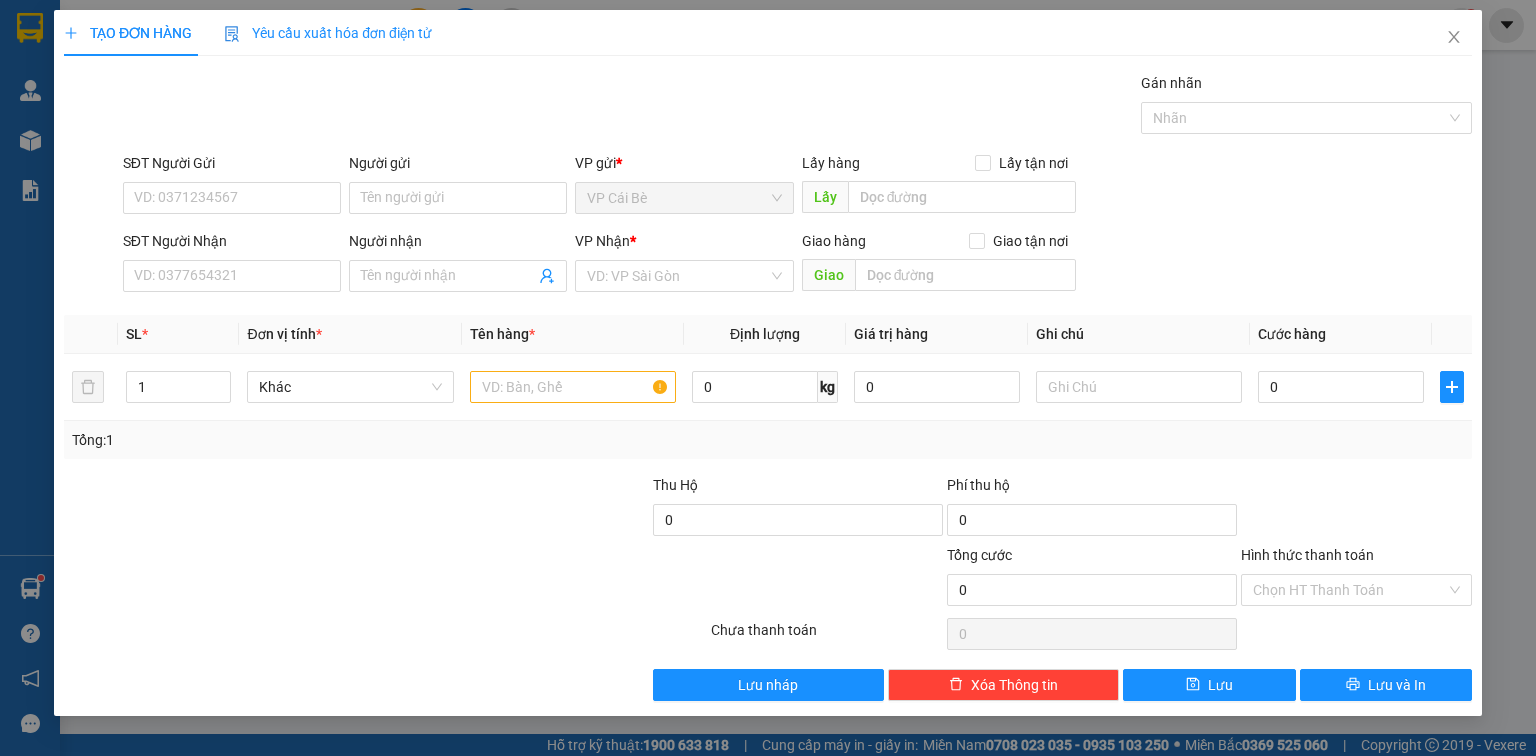 scroll, scrollTop: 0, scrollLeft: 0, axis: both 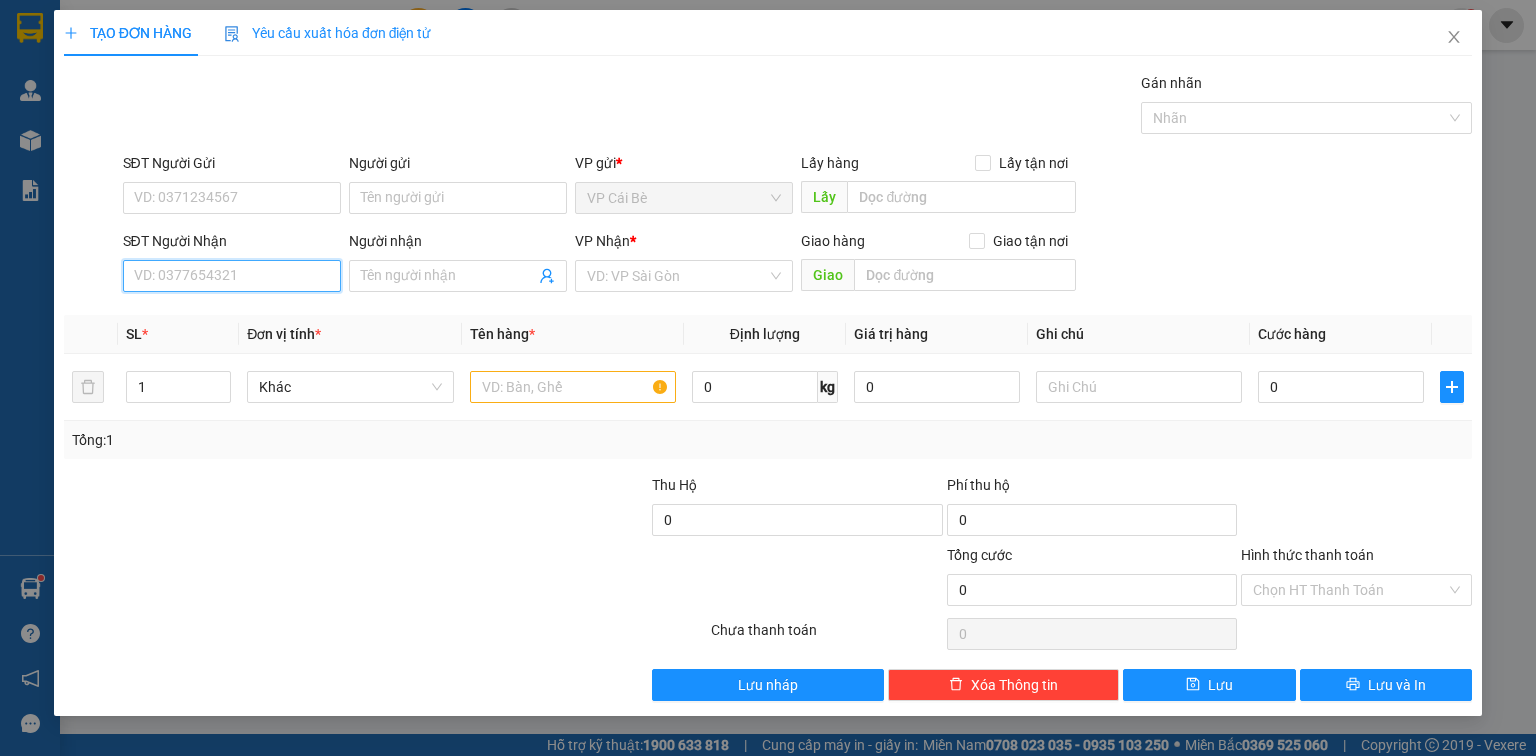 click on "SĐT Người Nhận" at bounding box center [232, 276] 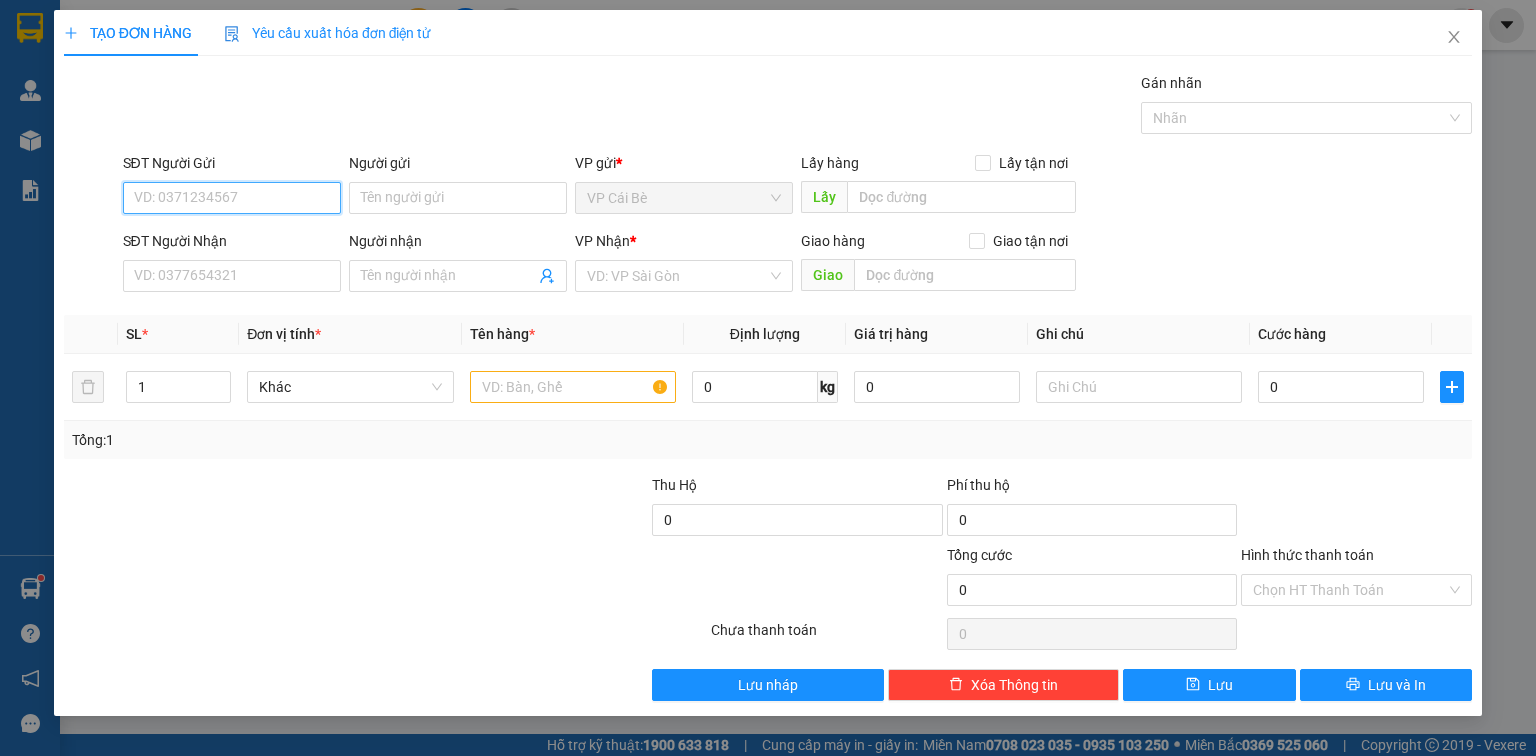 click on "SĐT Người Gửi" at bounding box center (232, 198) 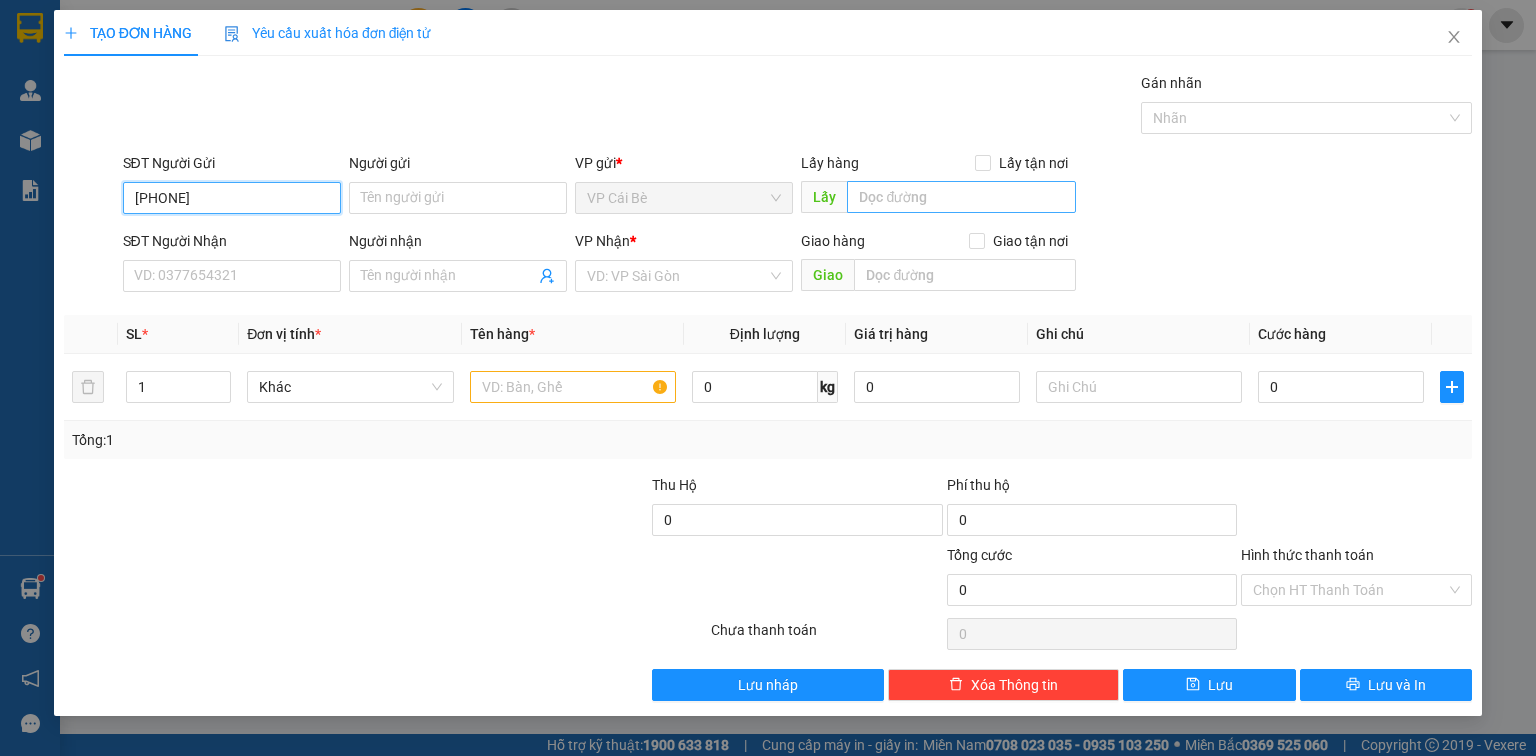 type on "0348756042" 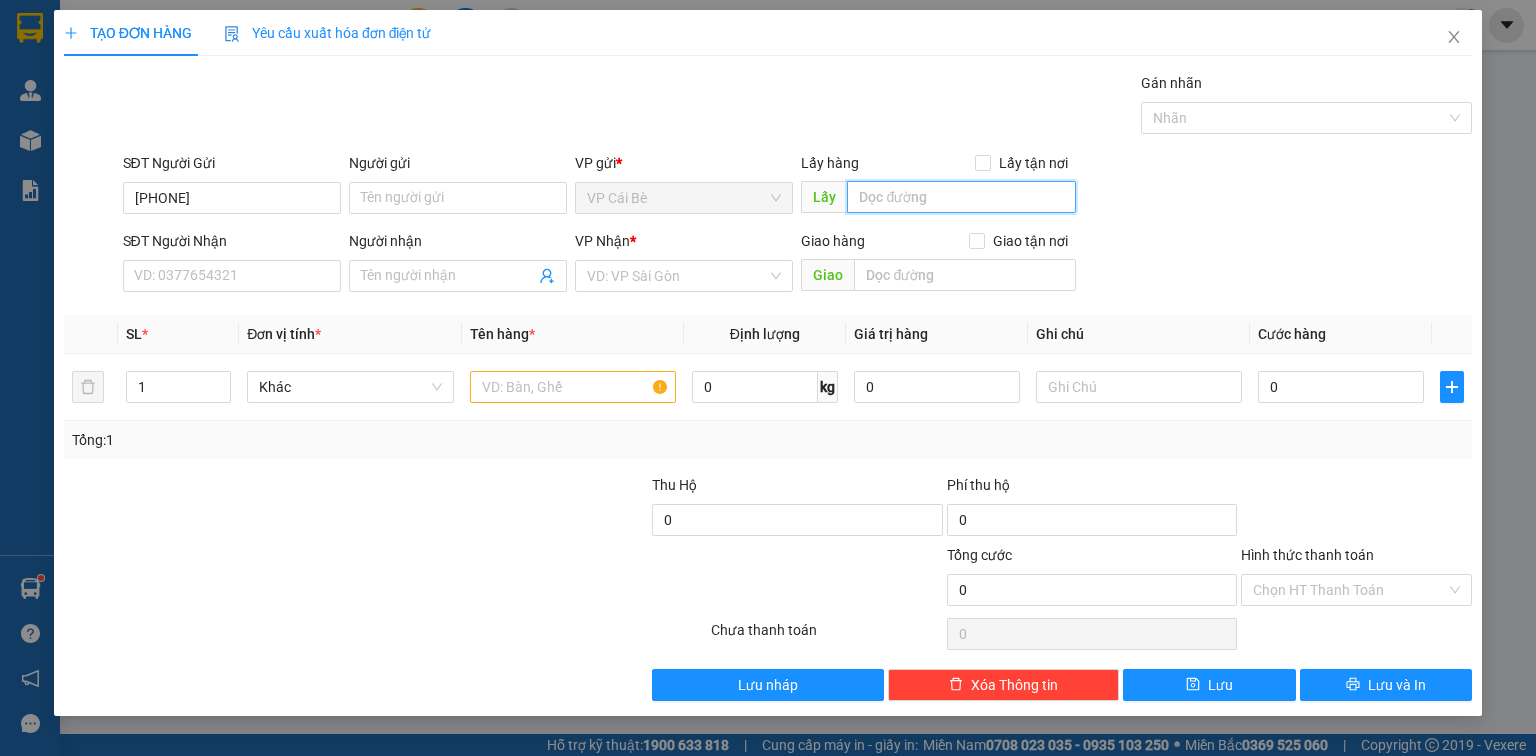 click at bounding box center [961, 197] 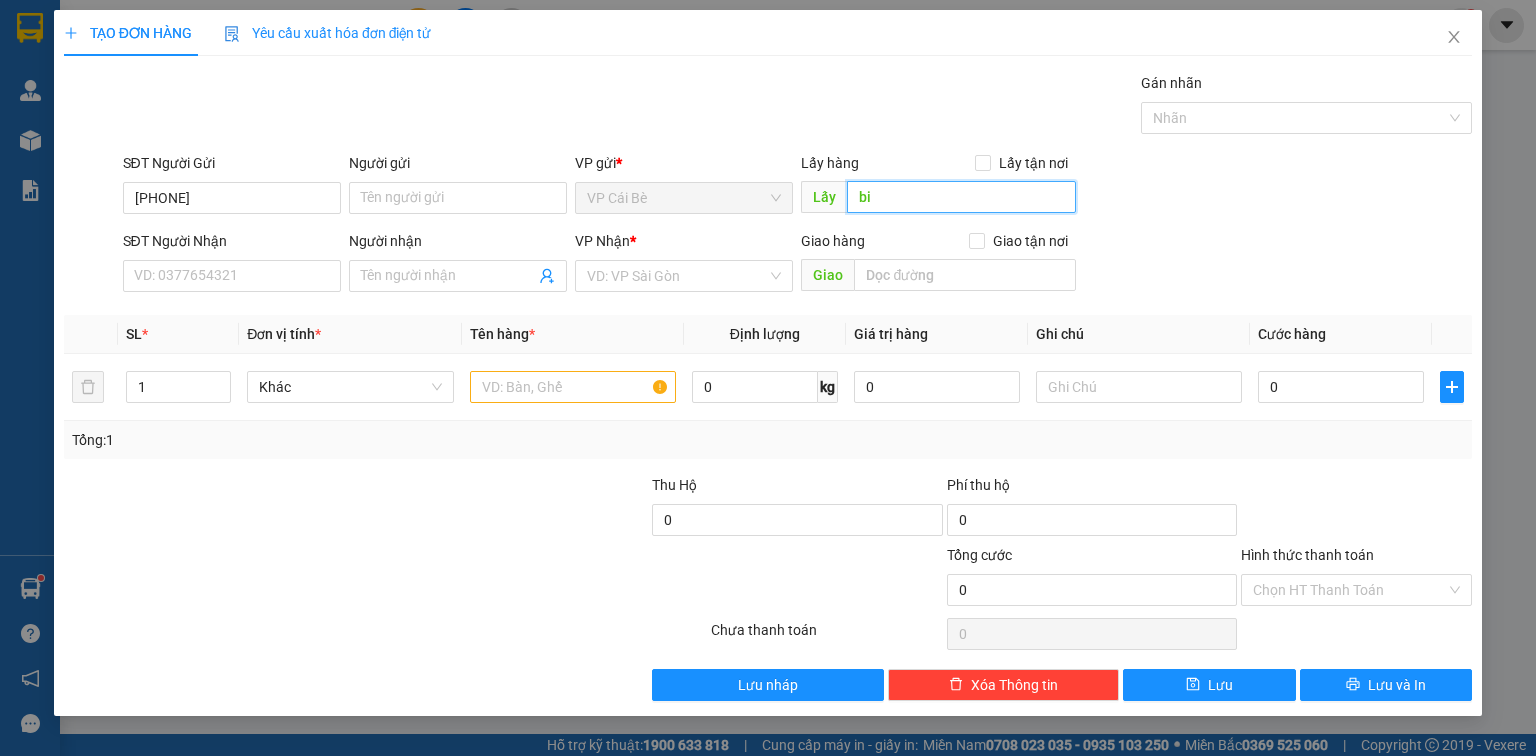 type on "b" 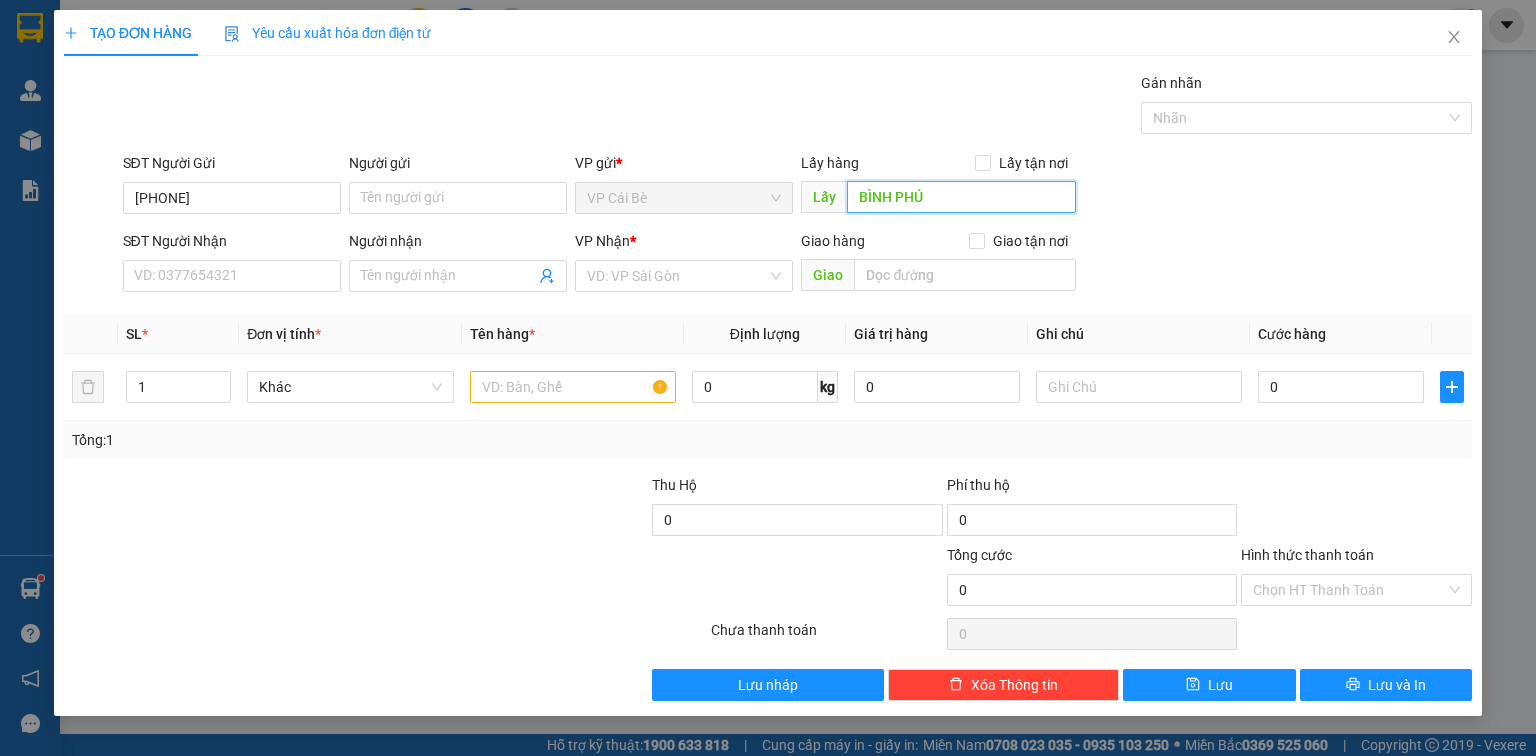 type on "BÌNH PHÚ" 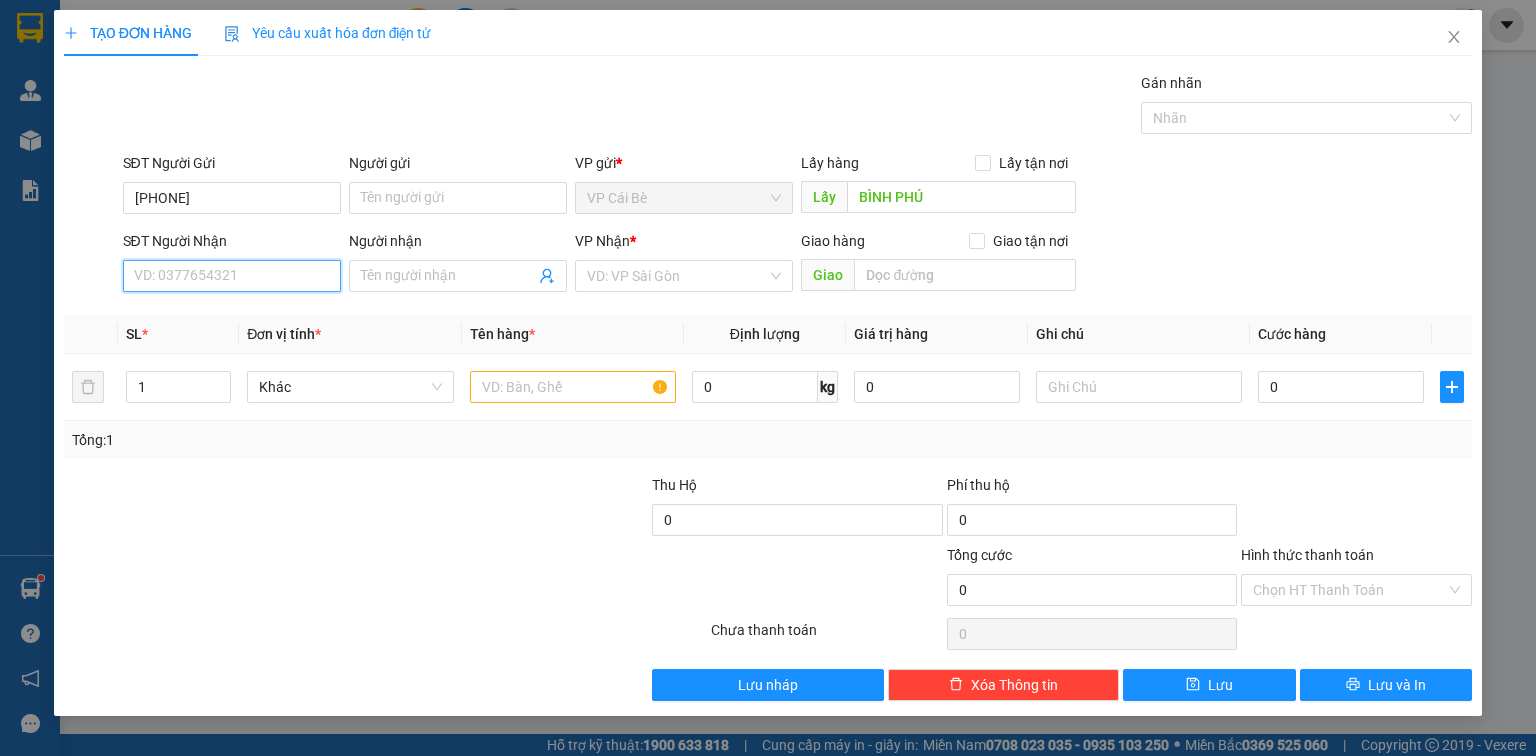 drag, startPoint x: 294, startPoint y: 277, endPoint x: 261, endPoint y: 268, distance: 34.20526 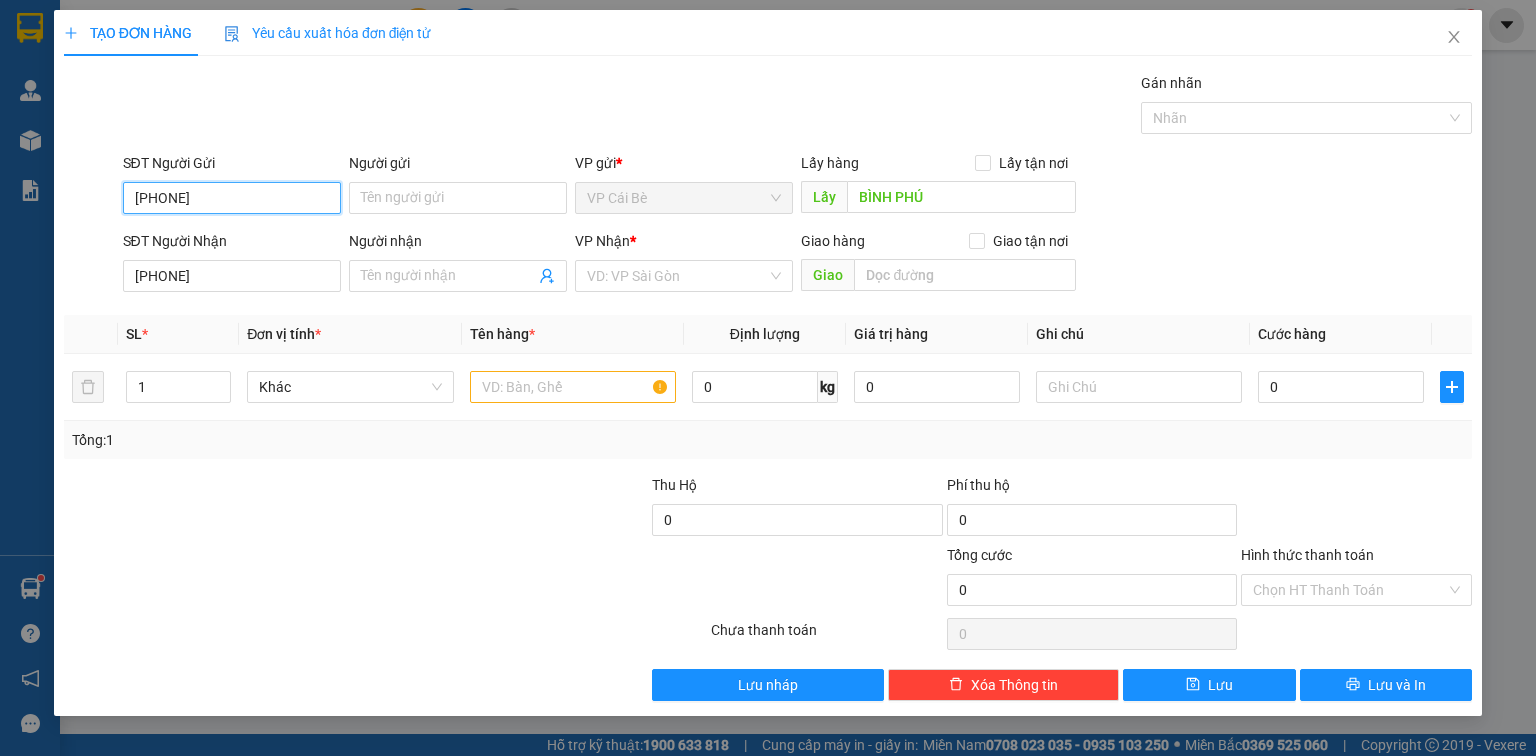 click on "0348756042" at bounding box center [232, 198] 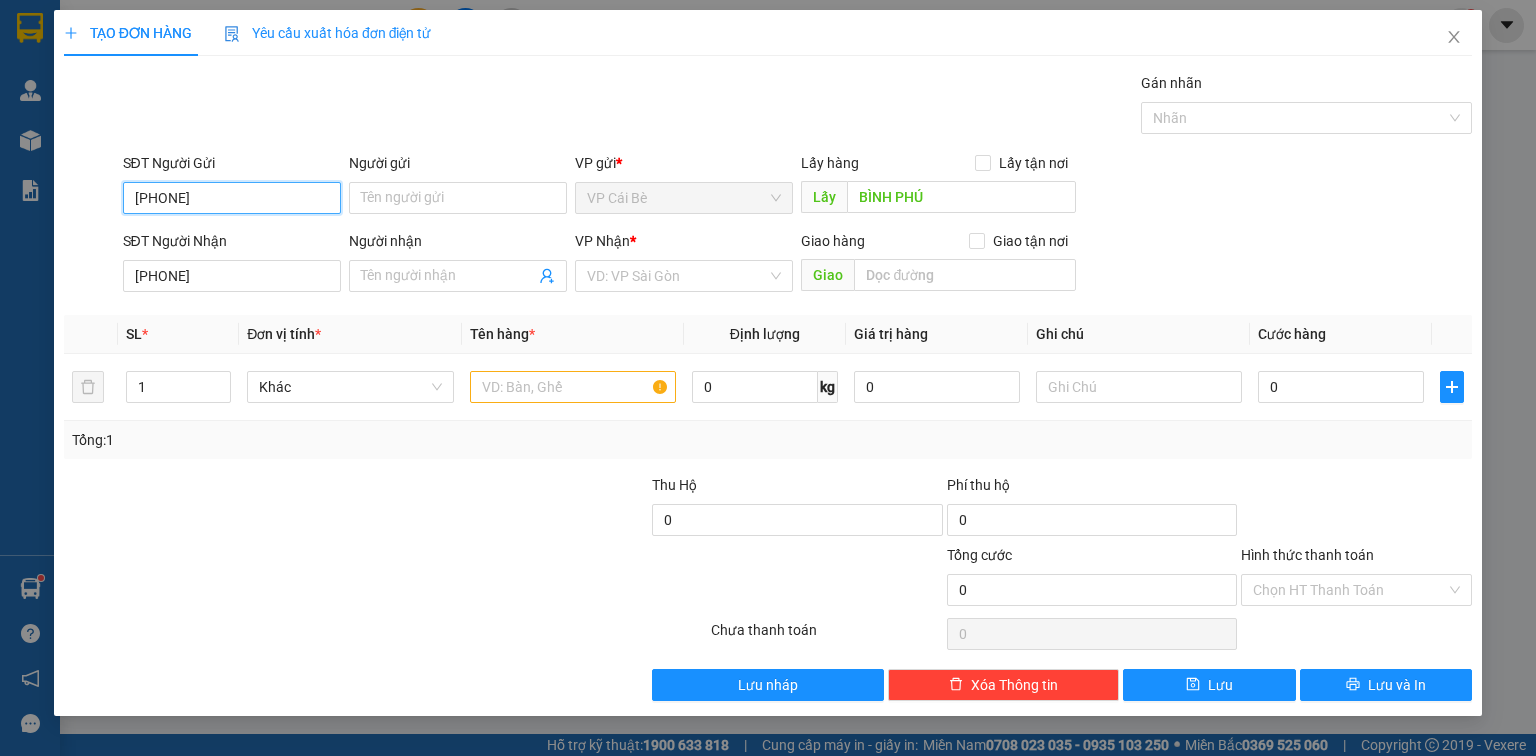 drag, startPoint x: 296, startPoint y: 194, endPoint x: 43, endPoint y: 247, distance: 258.4918 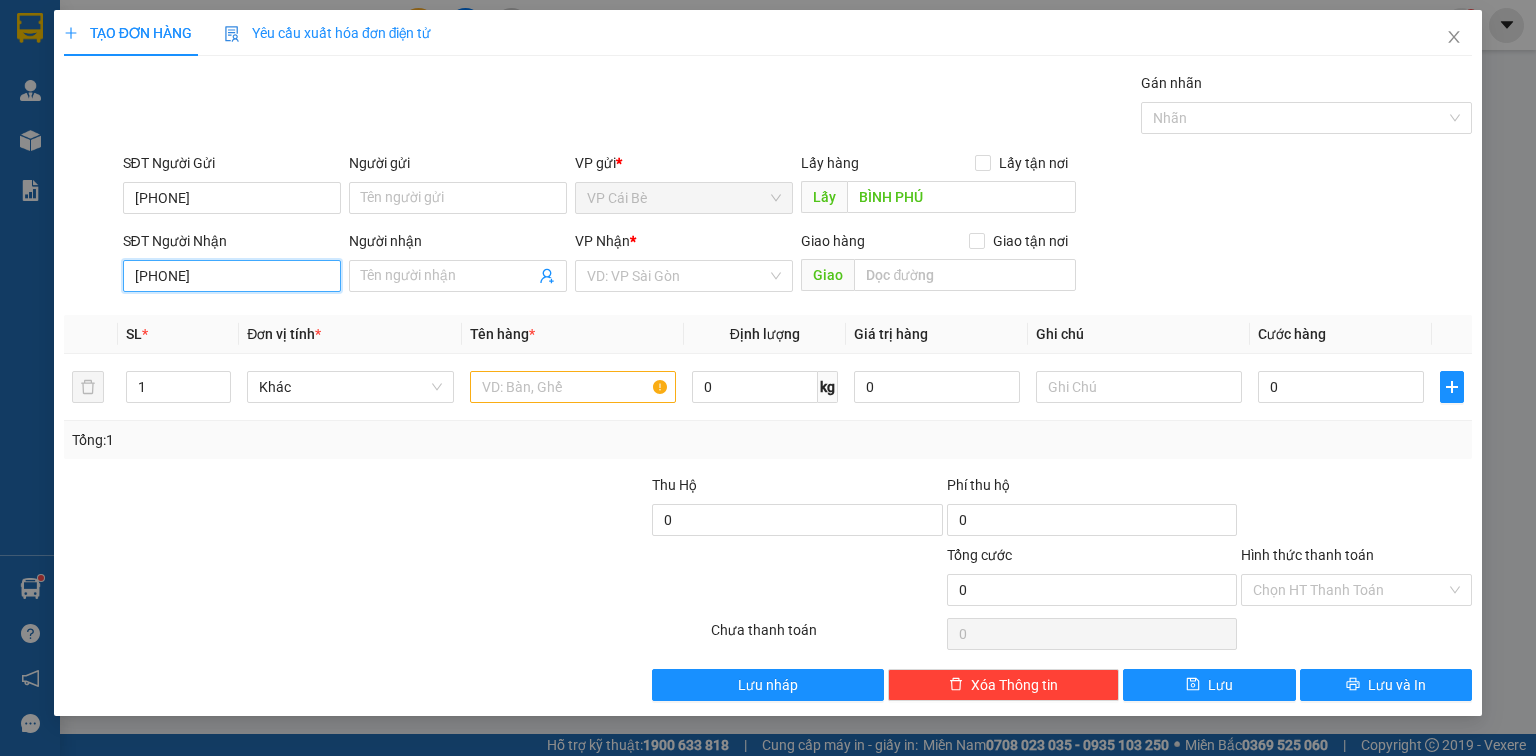 click on "0366471476" at bounding box center [232, 276] 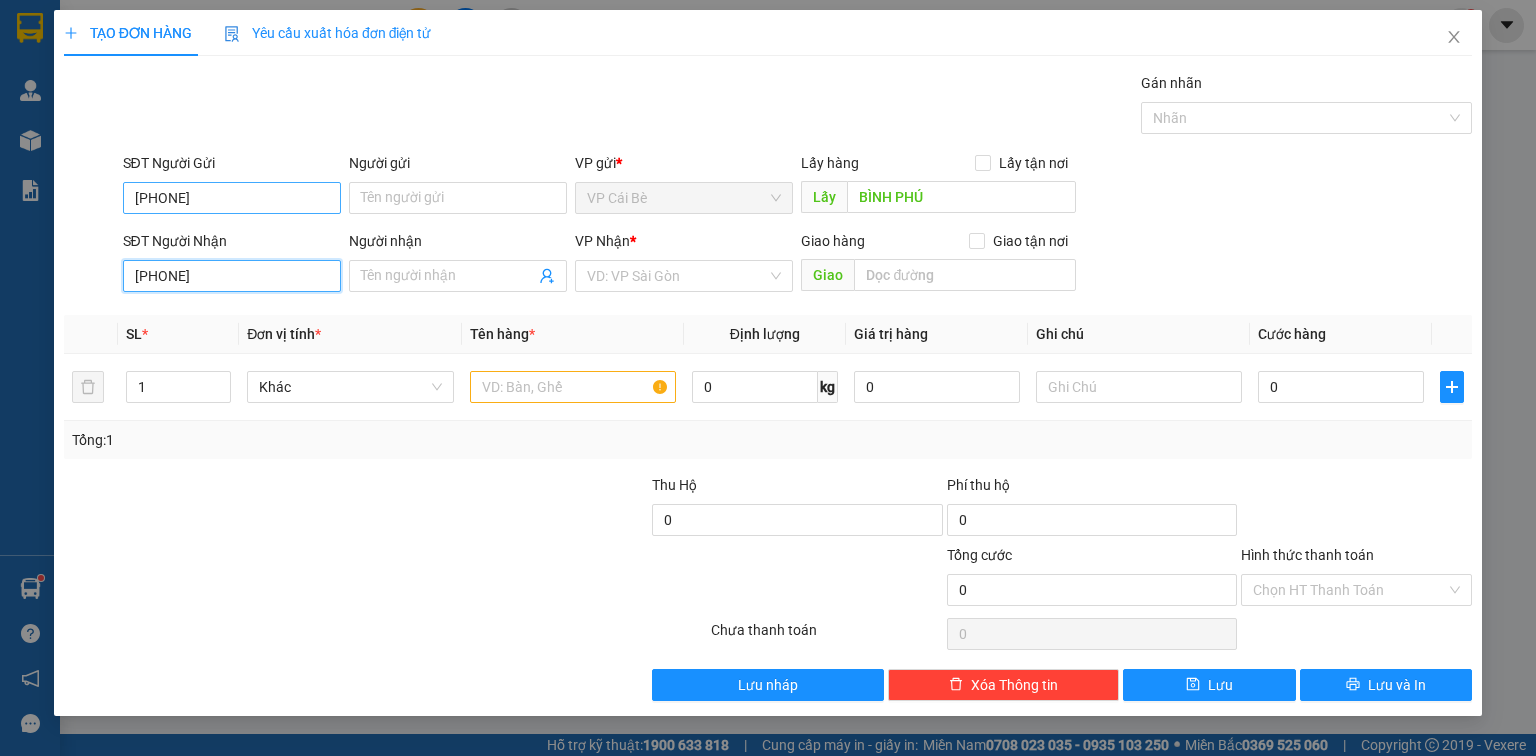 type on "0397337754" 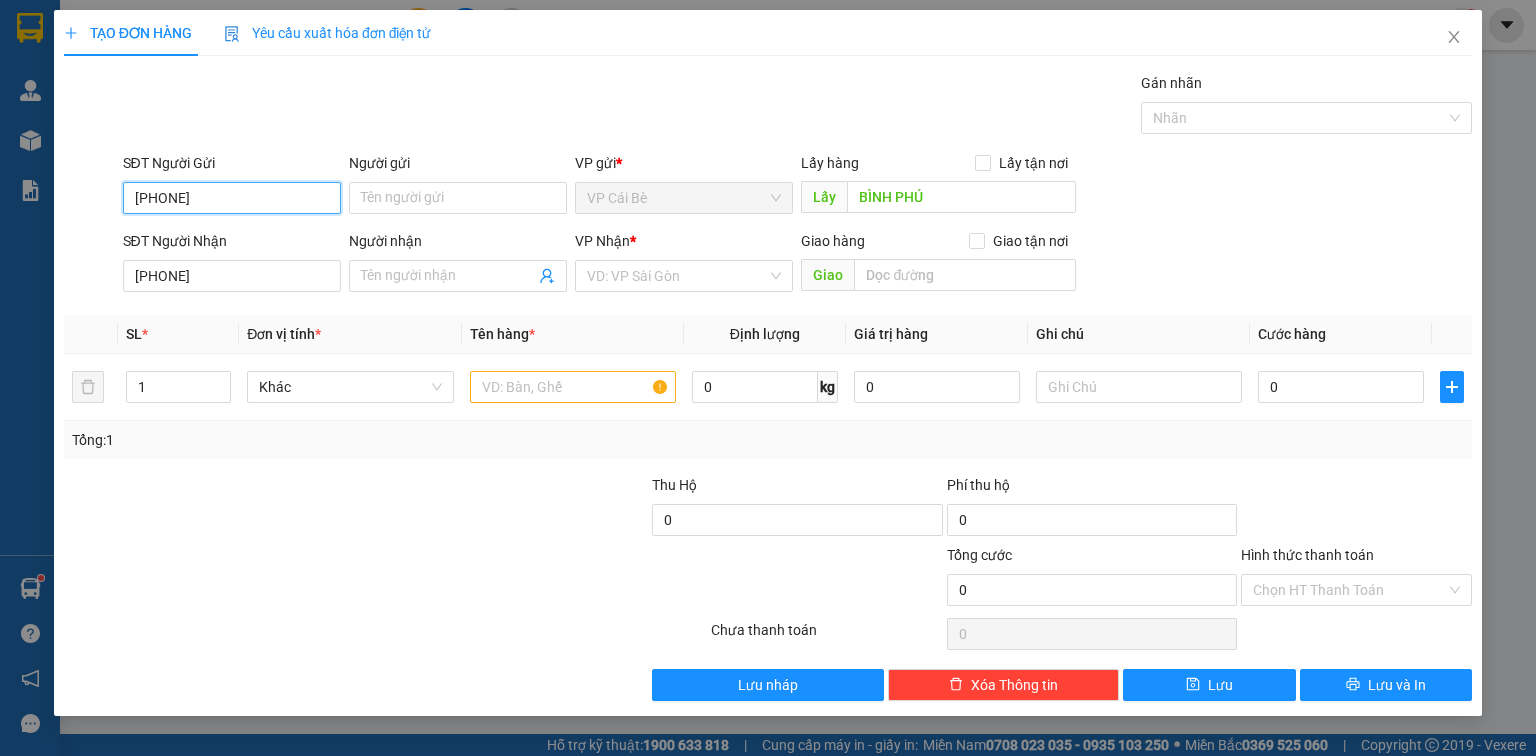 click on "0348756042" at bounding box center (232, 198) 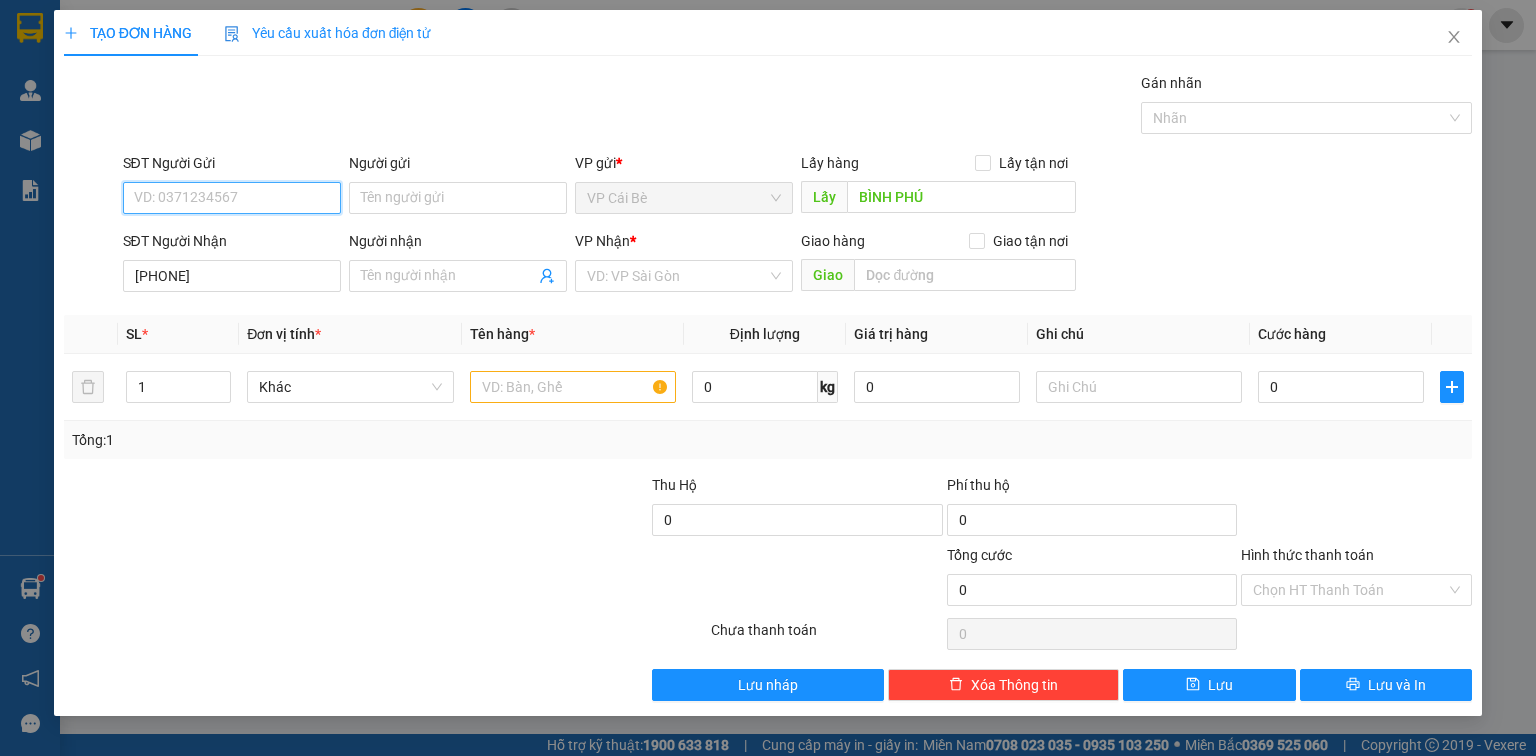 click on "SĐT Người Gửi" at bounding box center (232, 198) 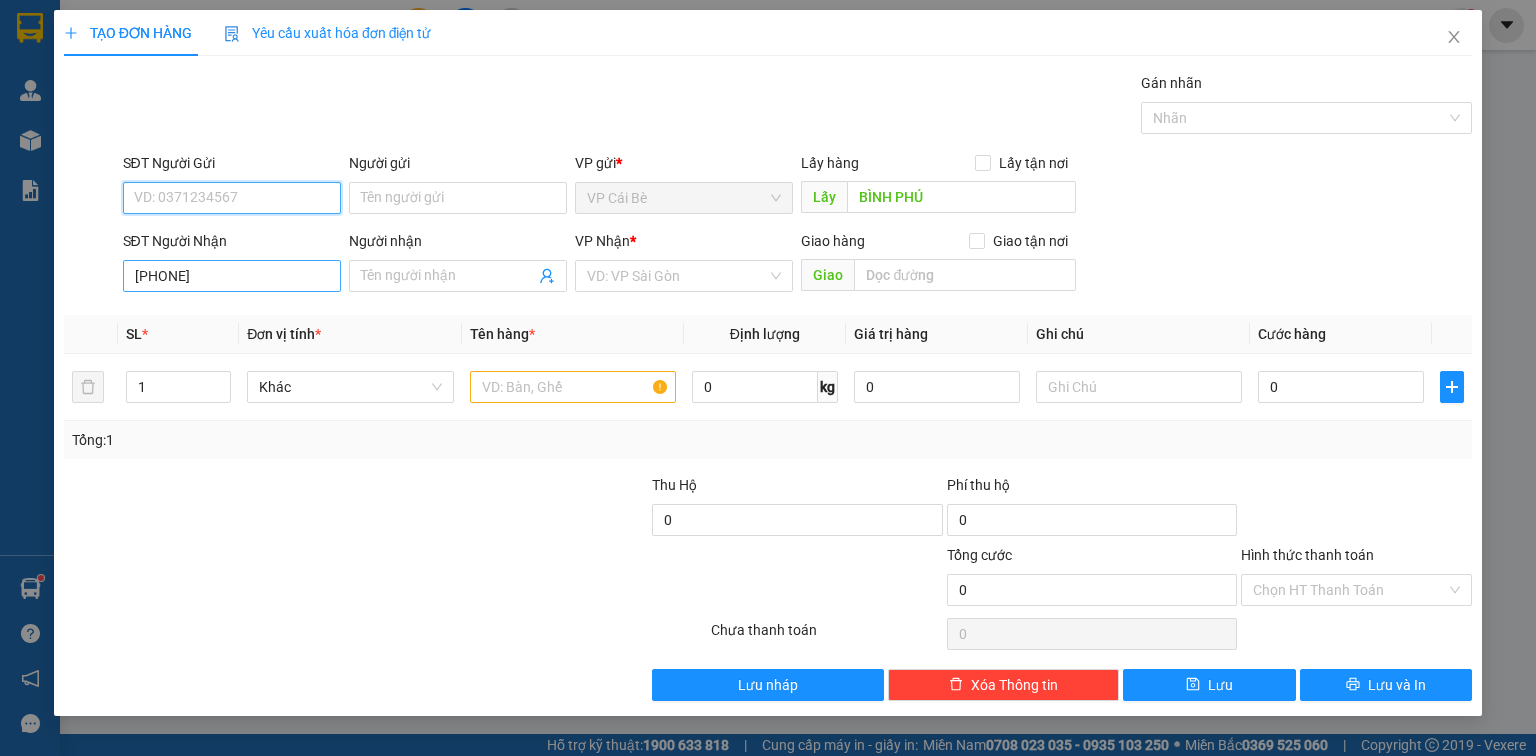 type 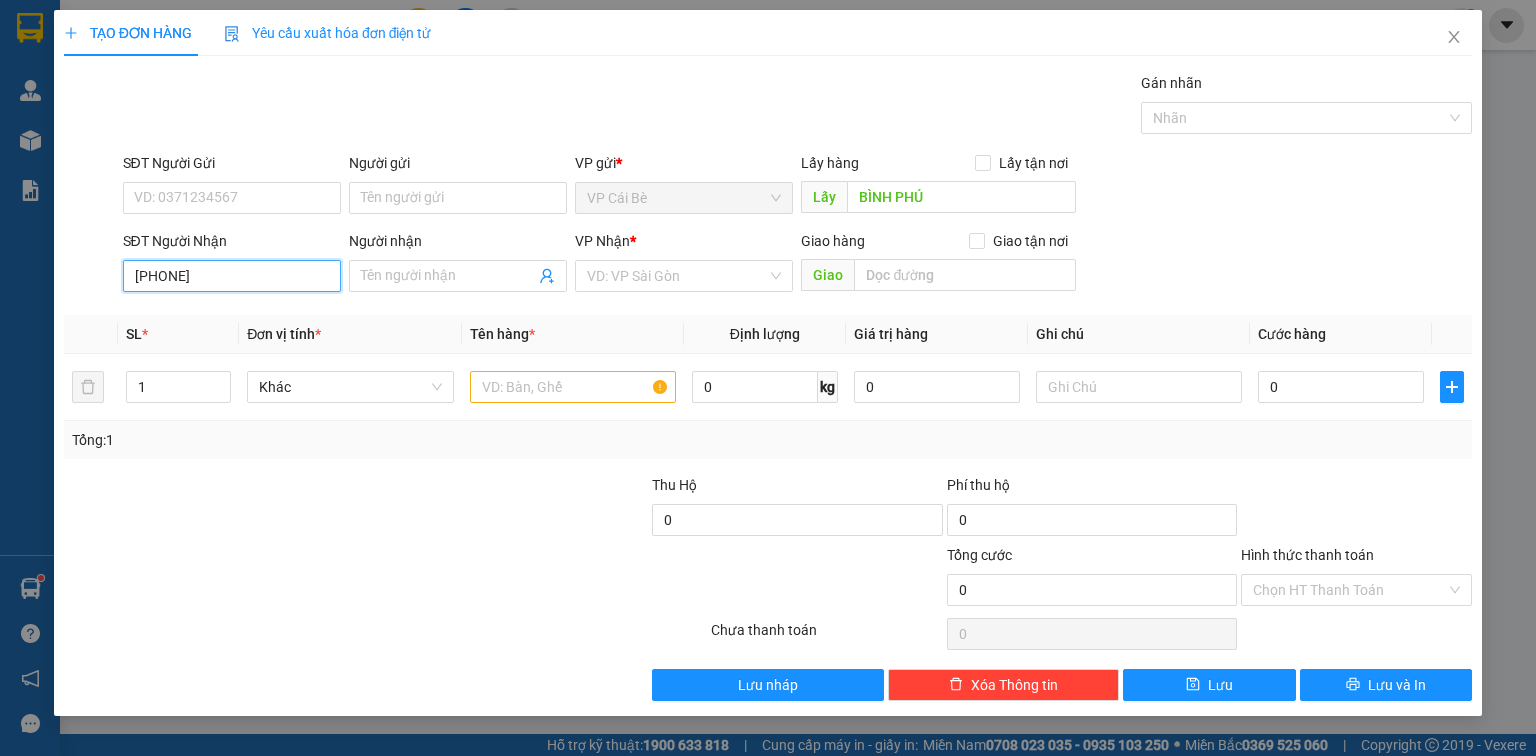 click on "0397337754" at bounding box center (232, 276) 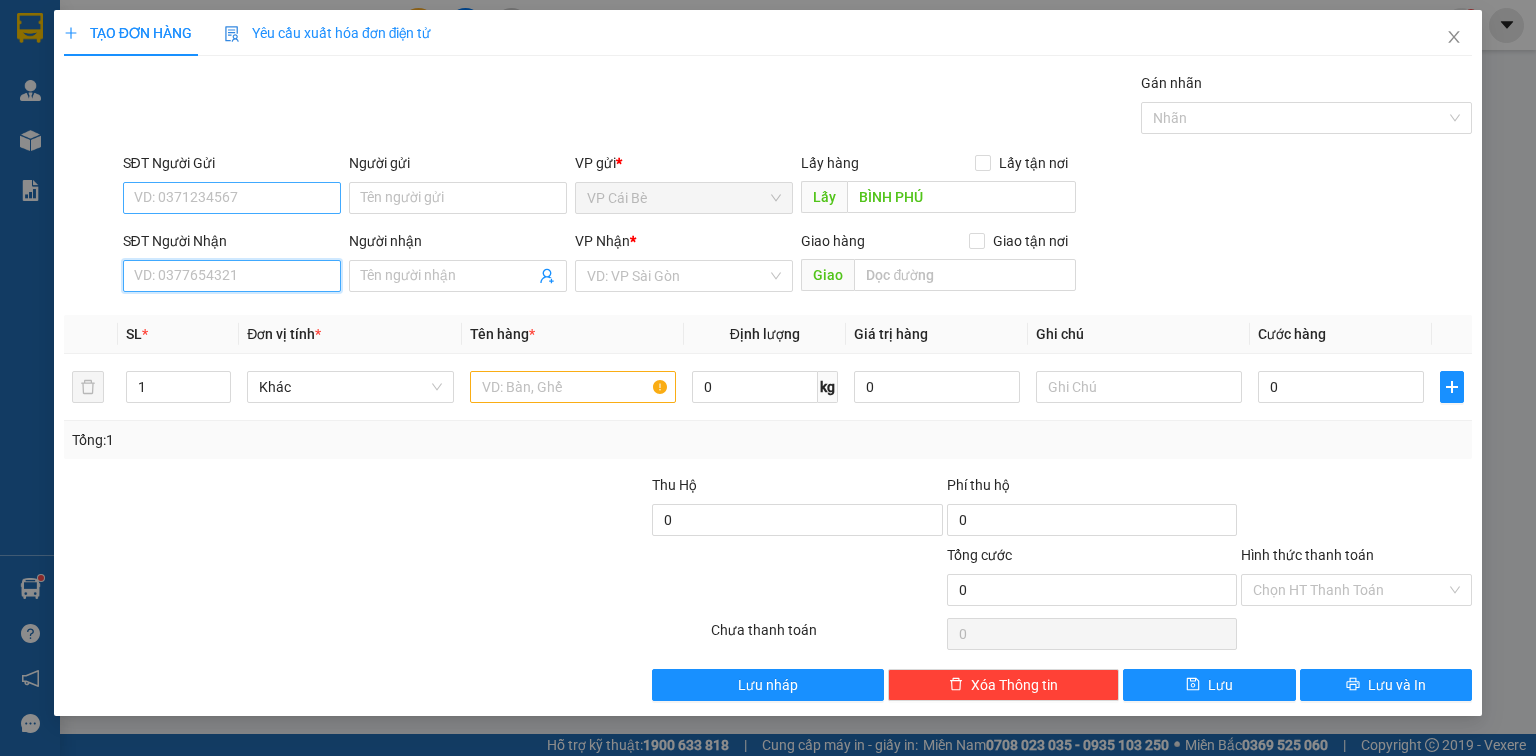 type 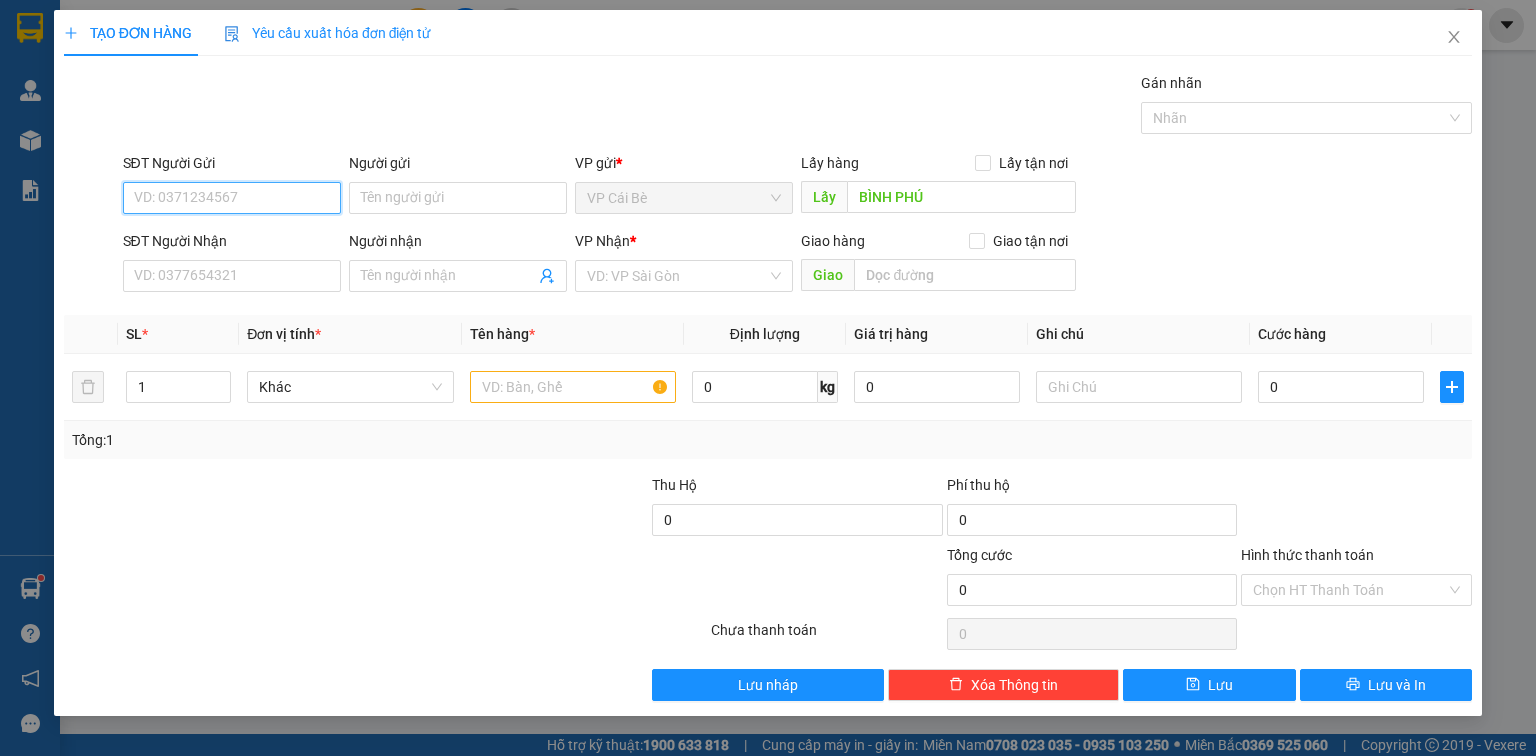 click on "SĐT Người Gửi" at bounding box center (232, 198) 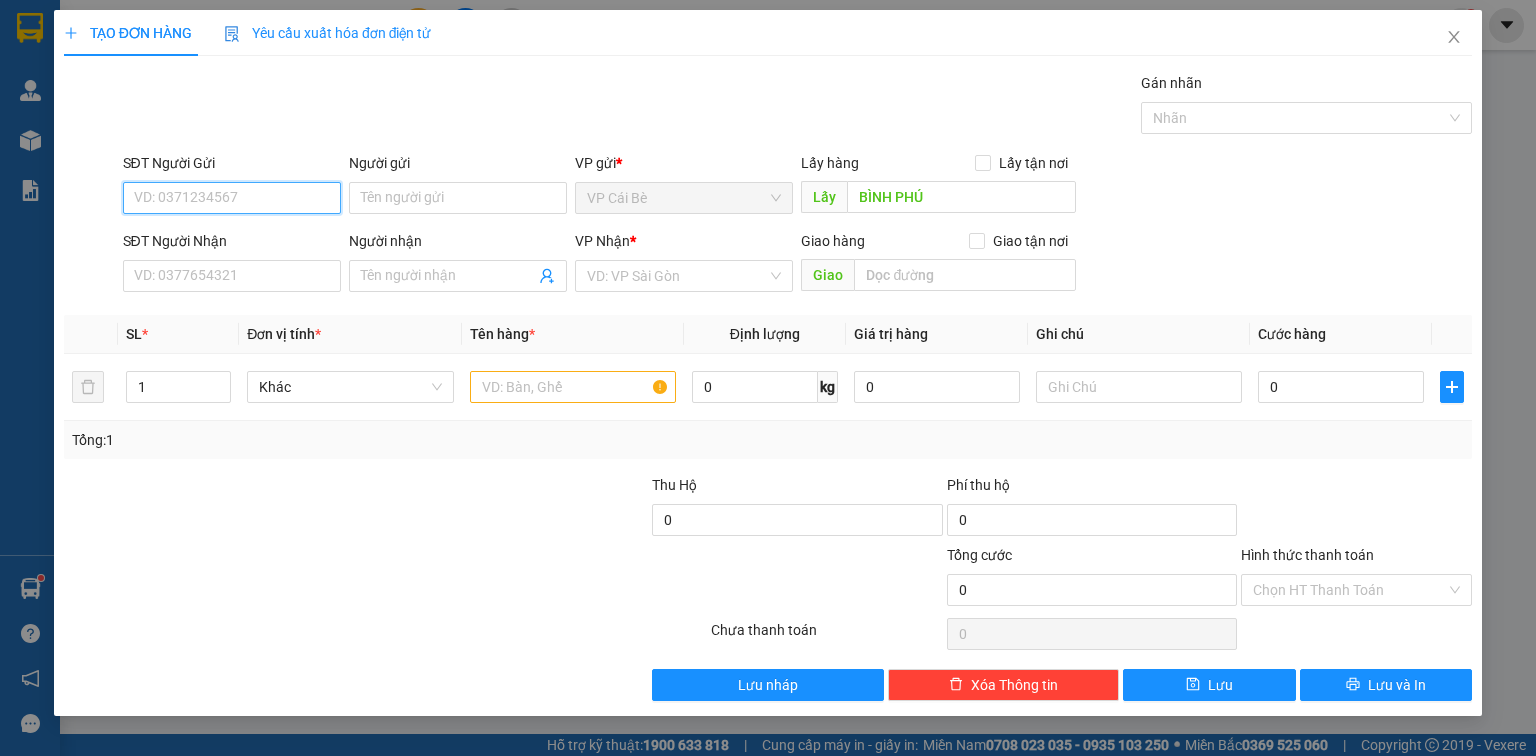 paste on "0397337754" 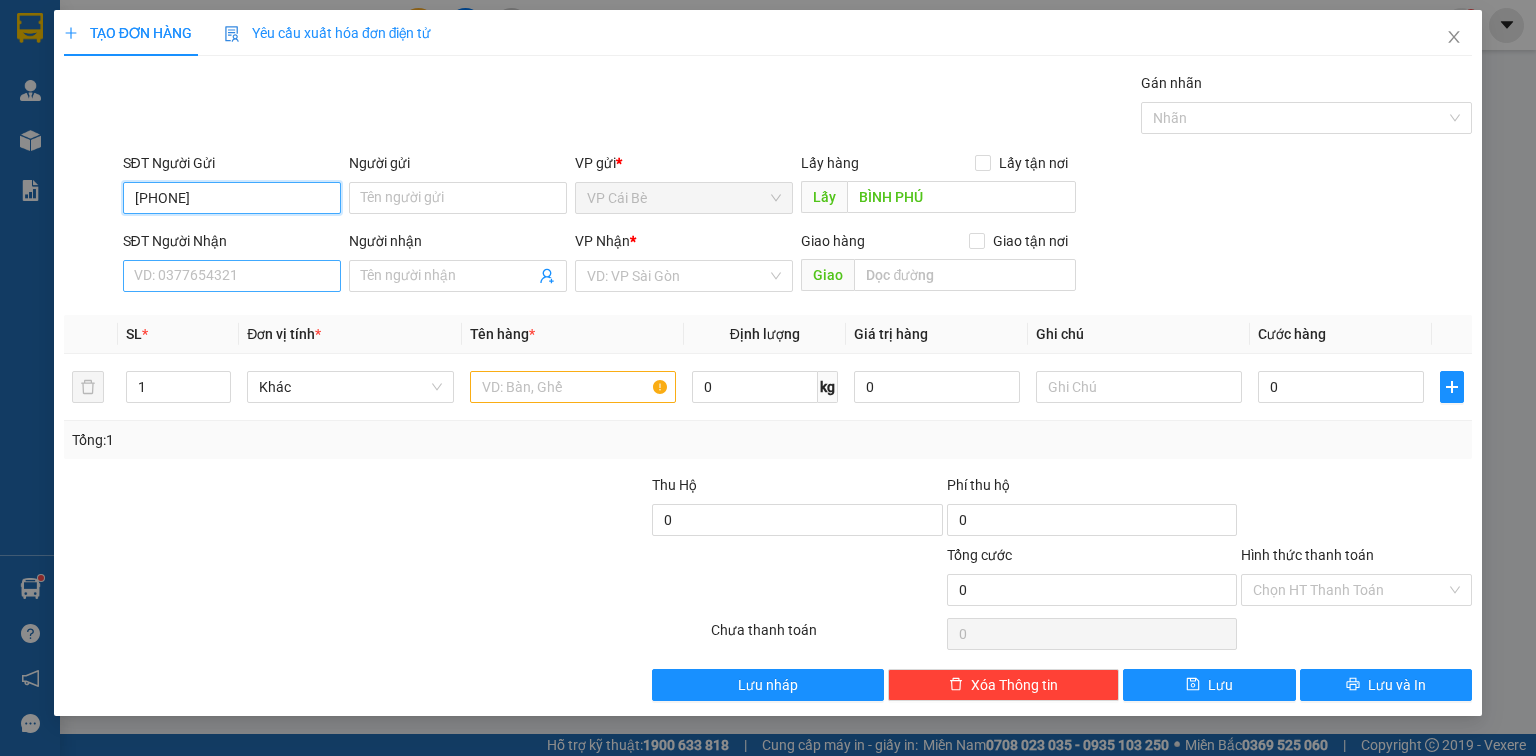 type on "0397337754" 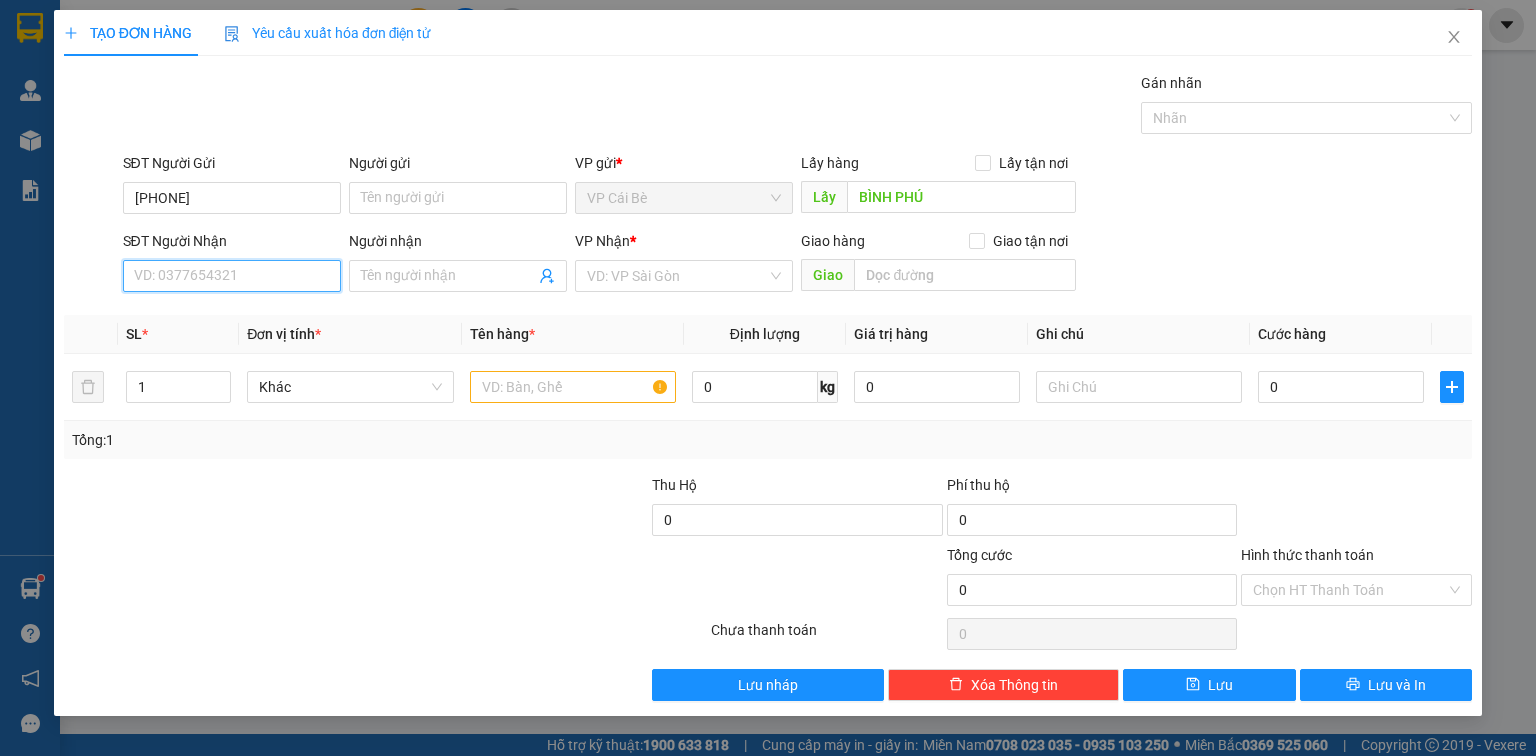 click on "SĐT Người Nhận" at bounding box center [232, 276] 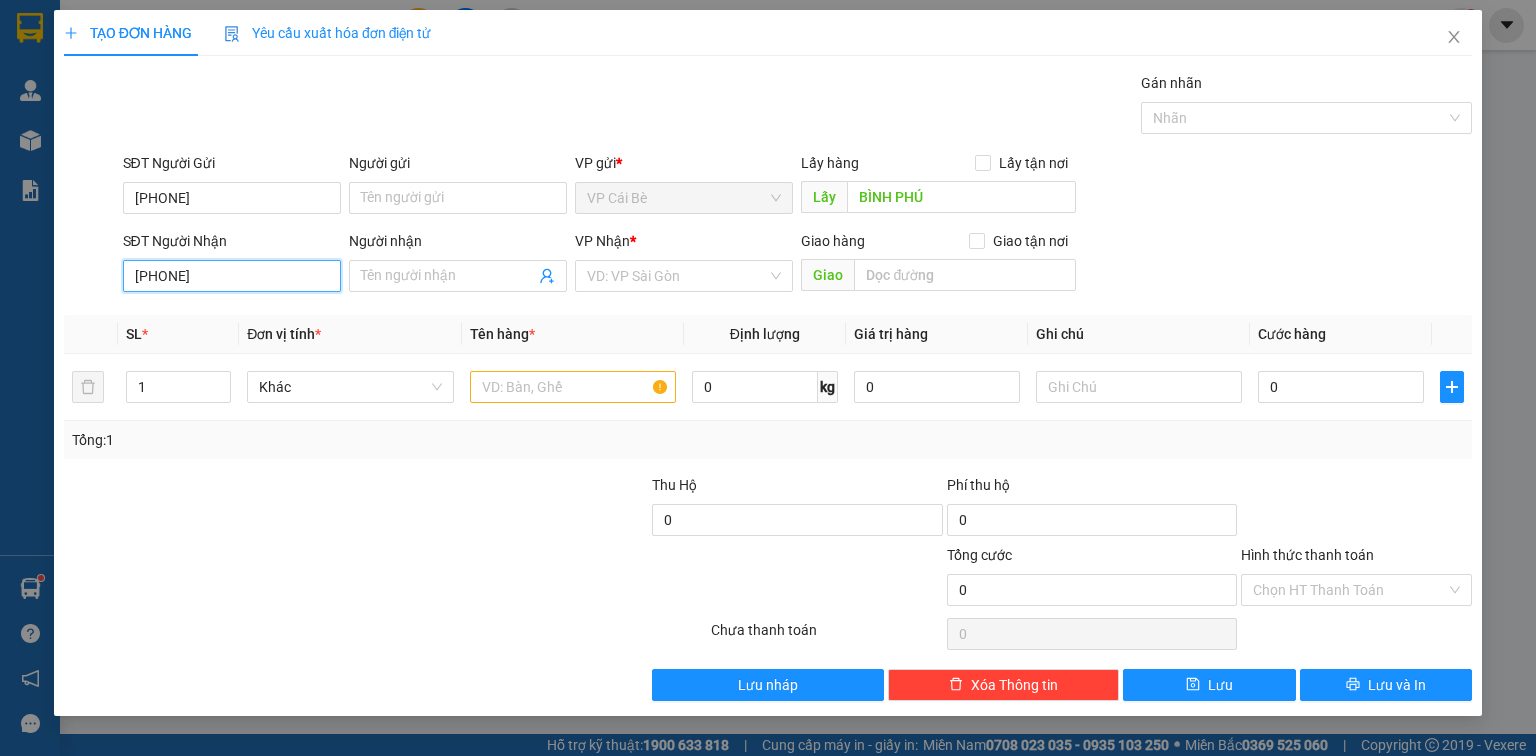 drag, startPoint x: 242, startPoint y: 274, endPoint x: 0, endPoint y: 499, distance: 330.4376 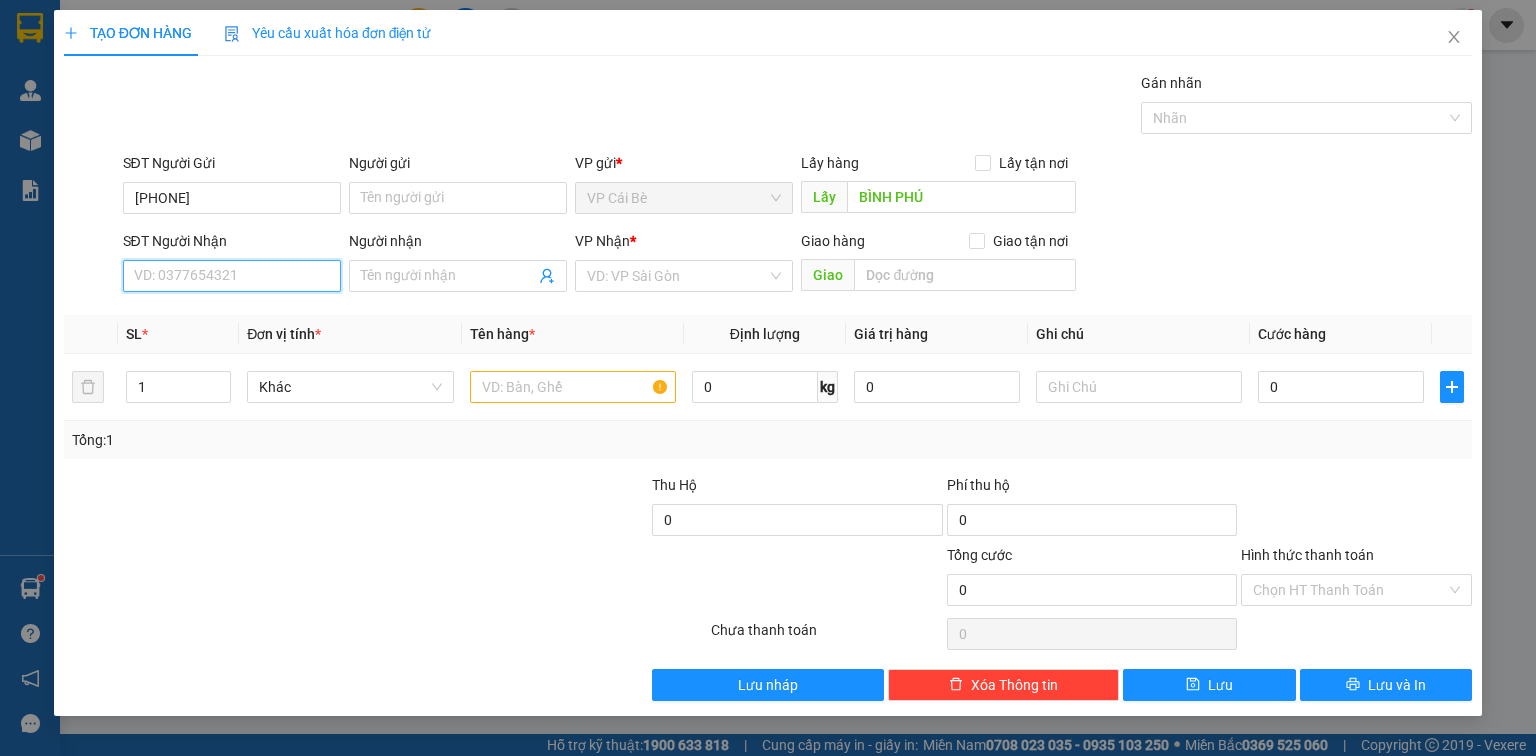 click on "SĐT Người Nhận" at bounding box center (232, 276) 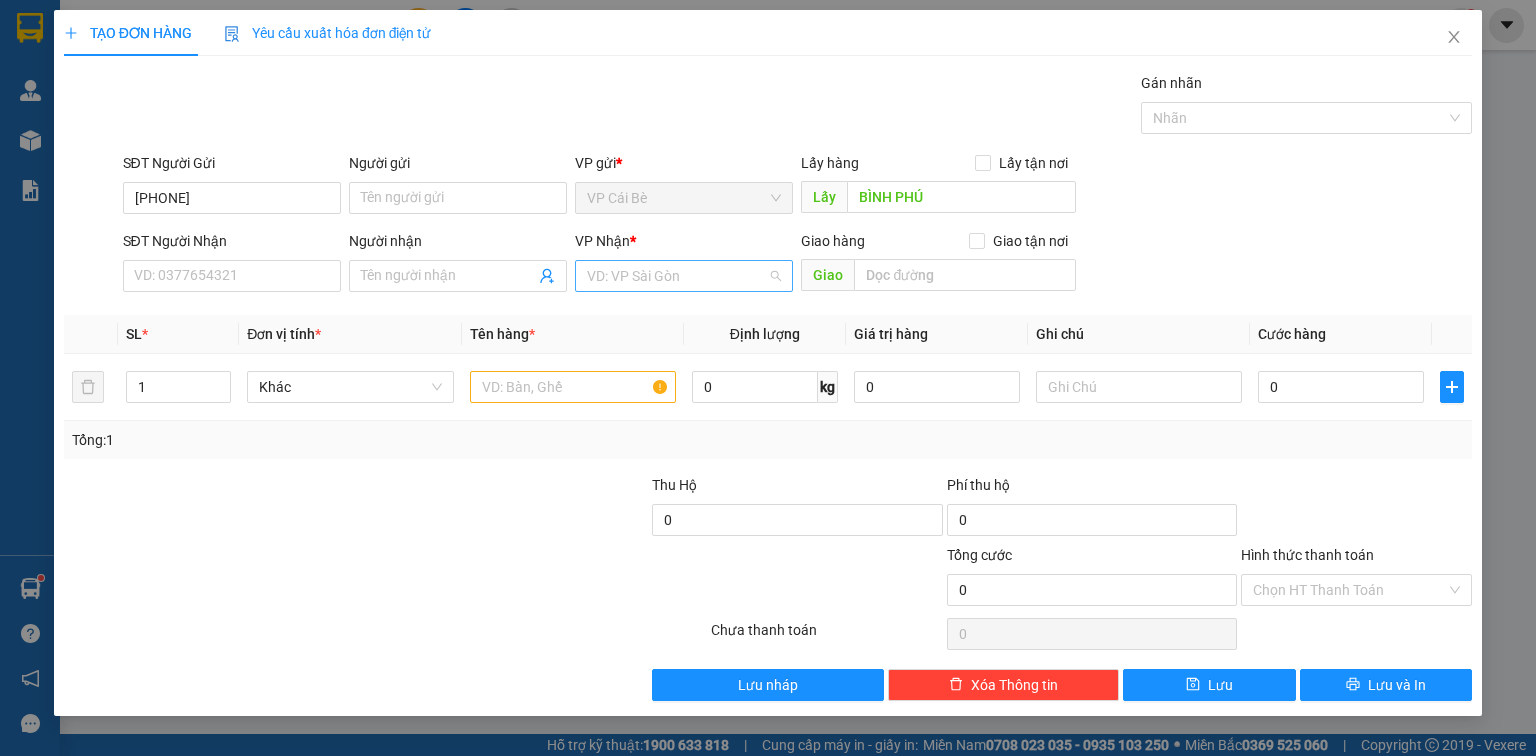 click at bounding box center [677, 276] 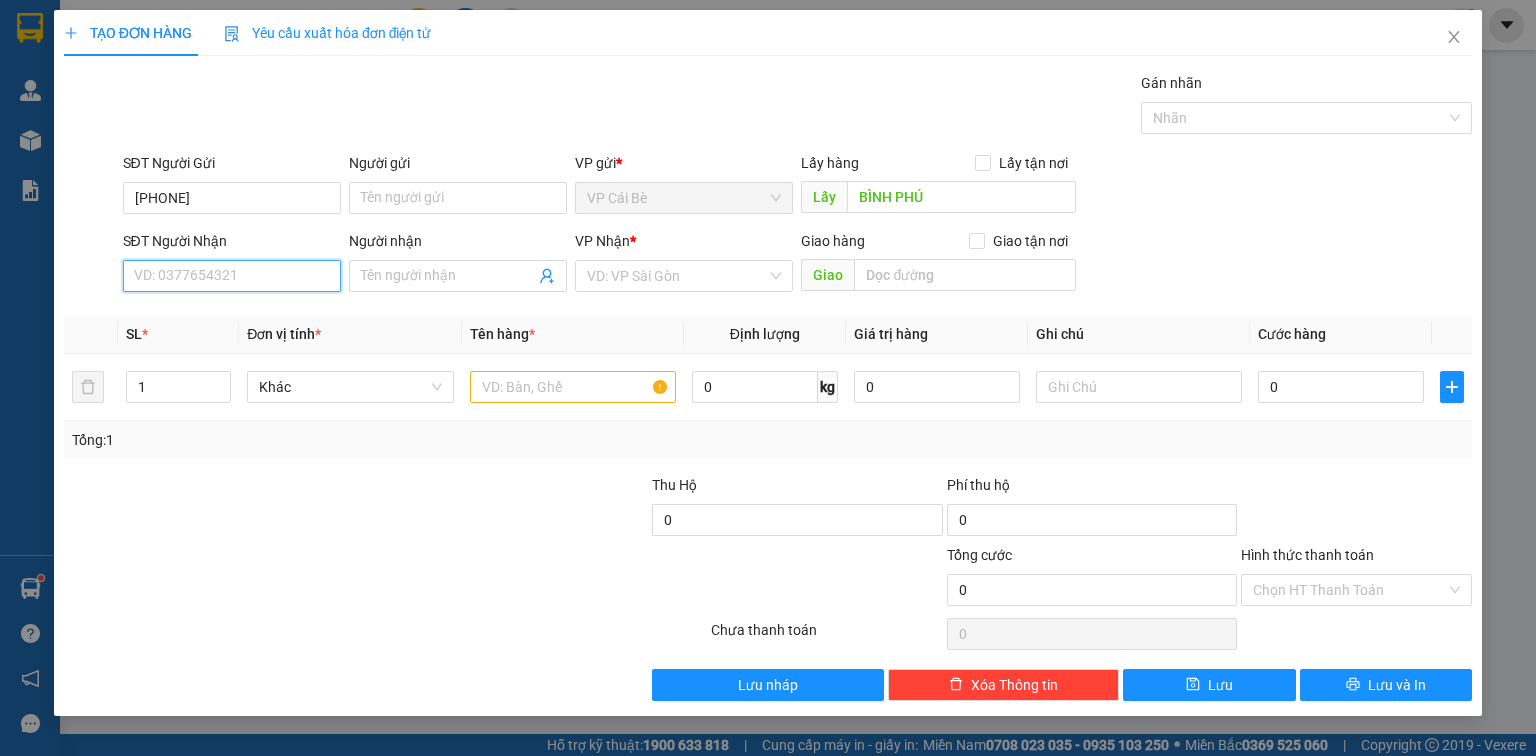 click on "SĐT Người Nhận" at bounding box center (232, 276) 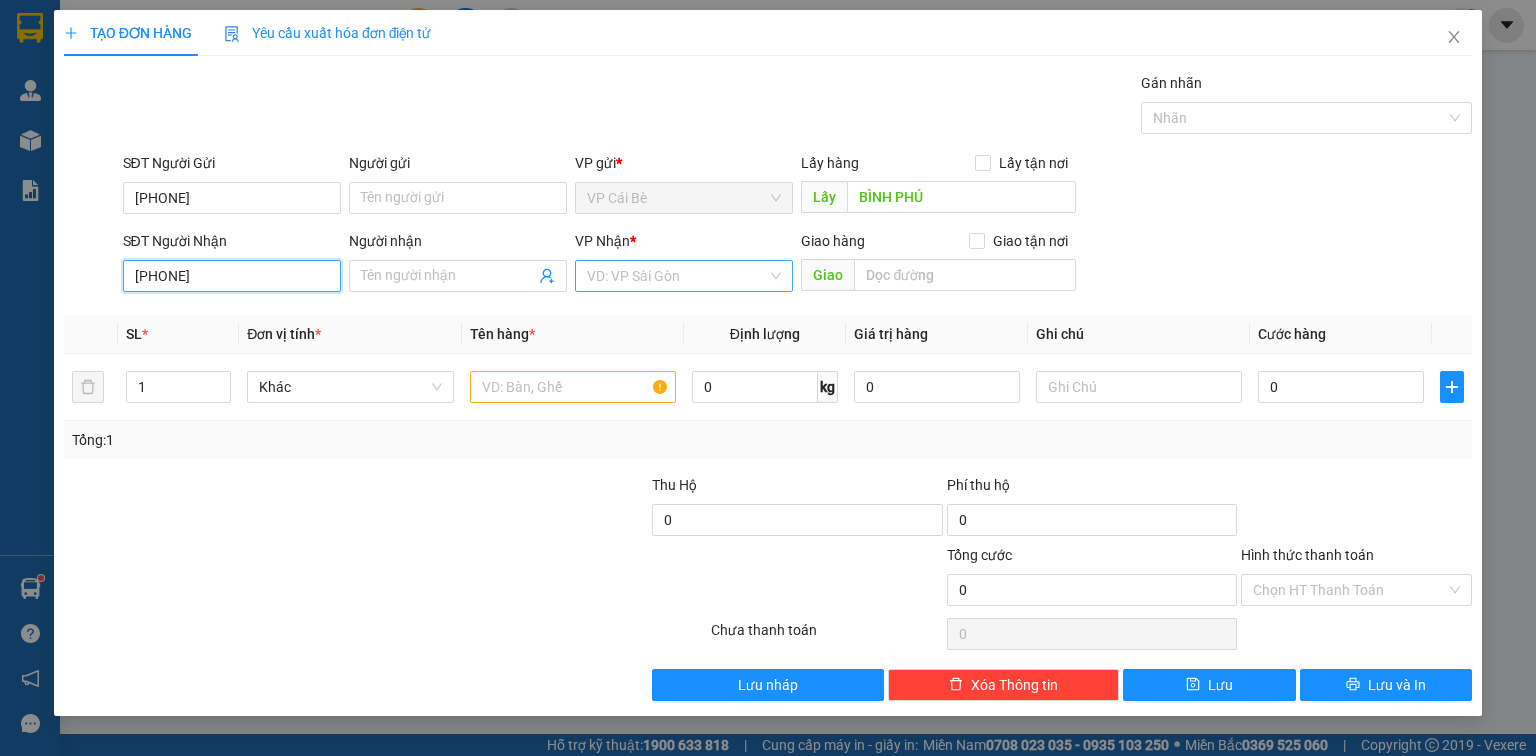type on "0348756042" 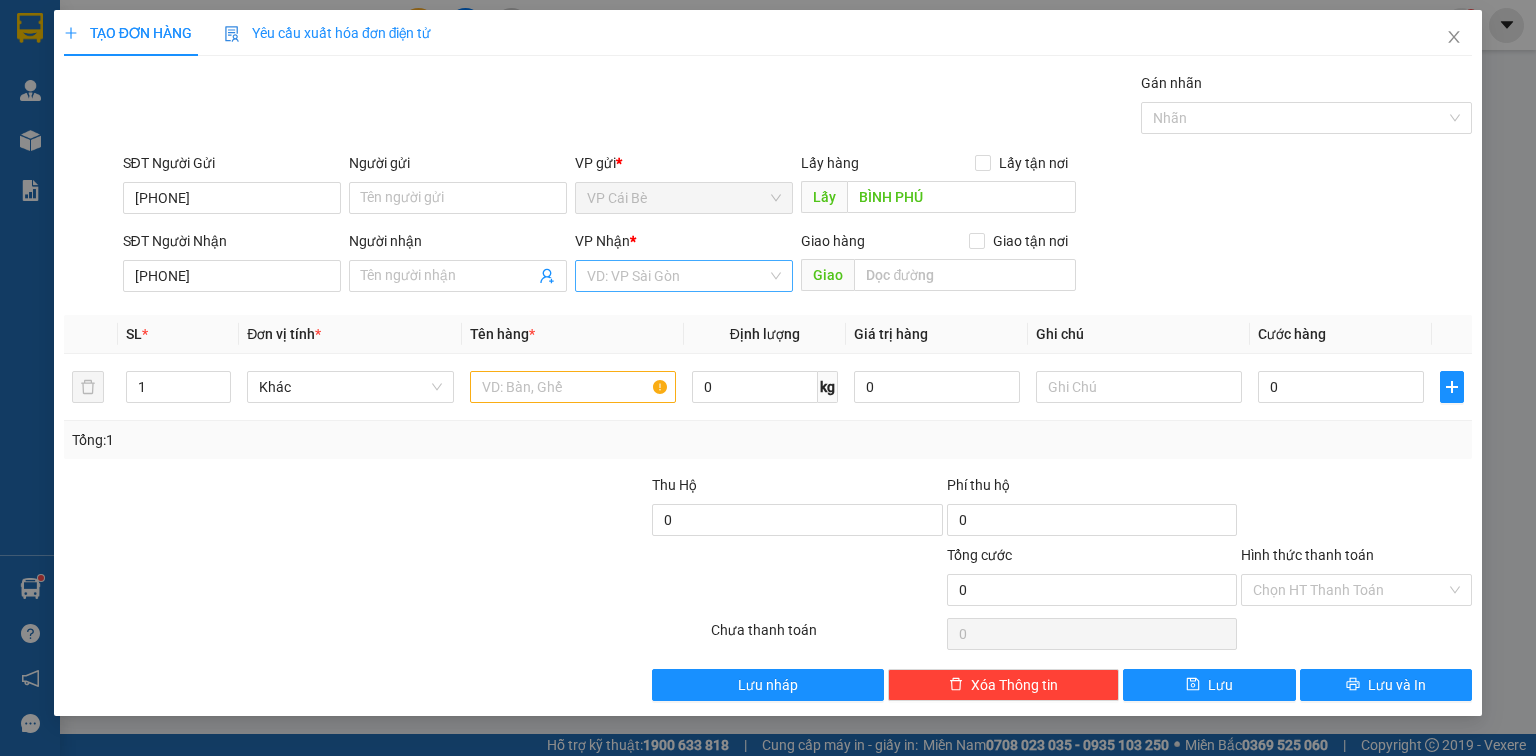 click at bounding box center [677, 276] 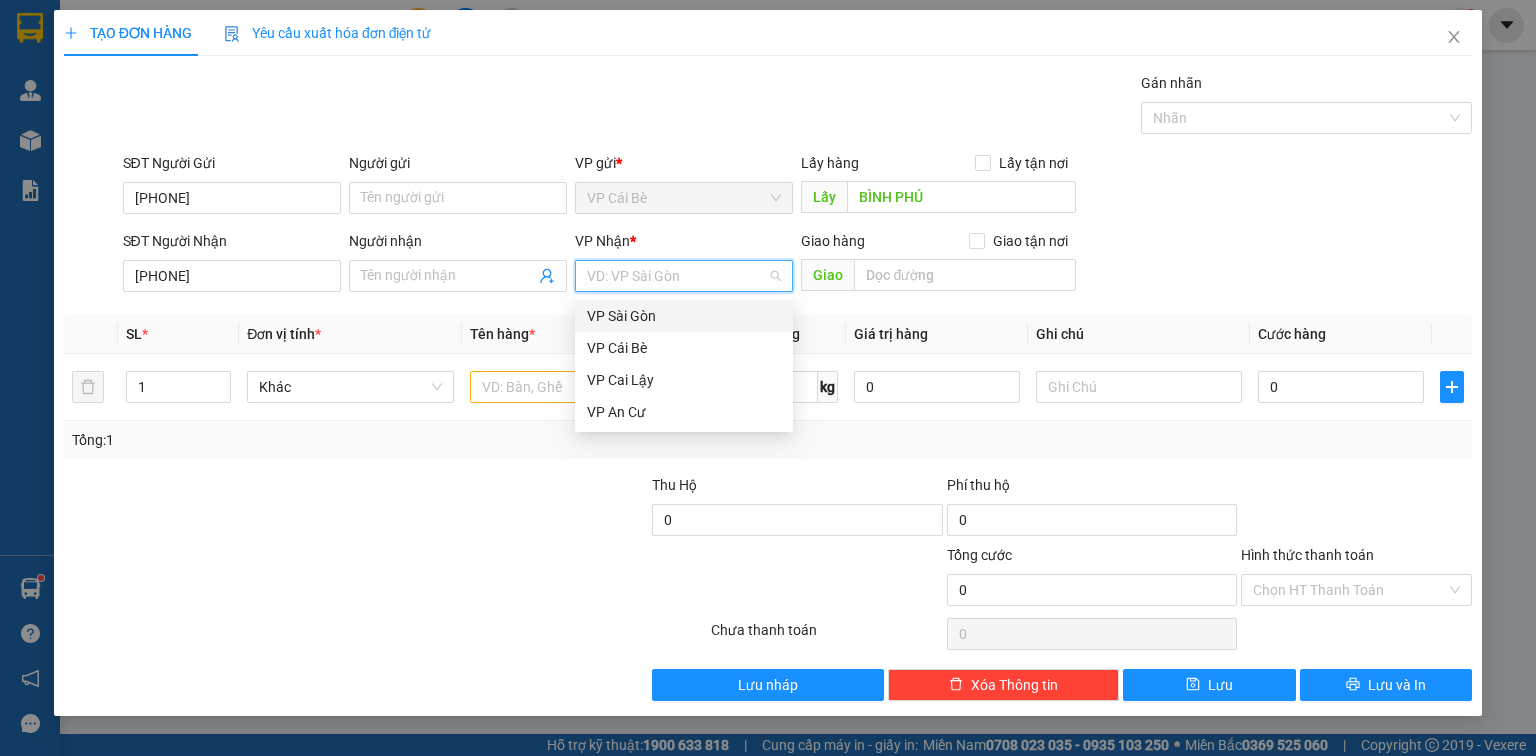 click on "VP Sài Gòn" at bounding box center (684, 316) 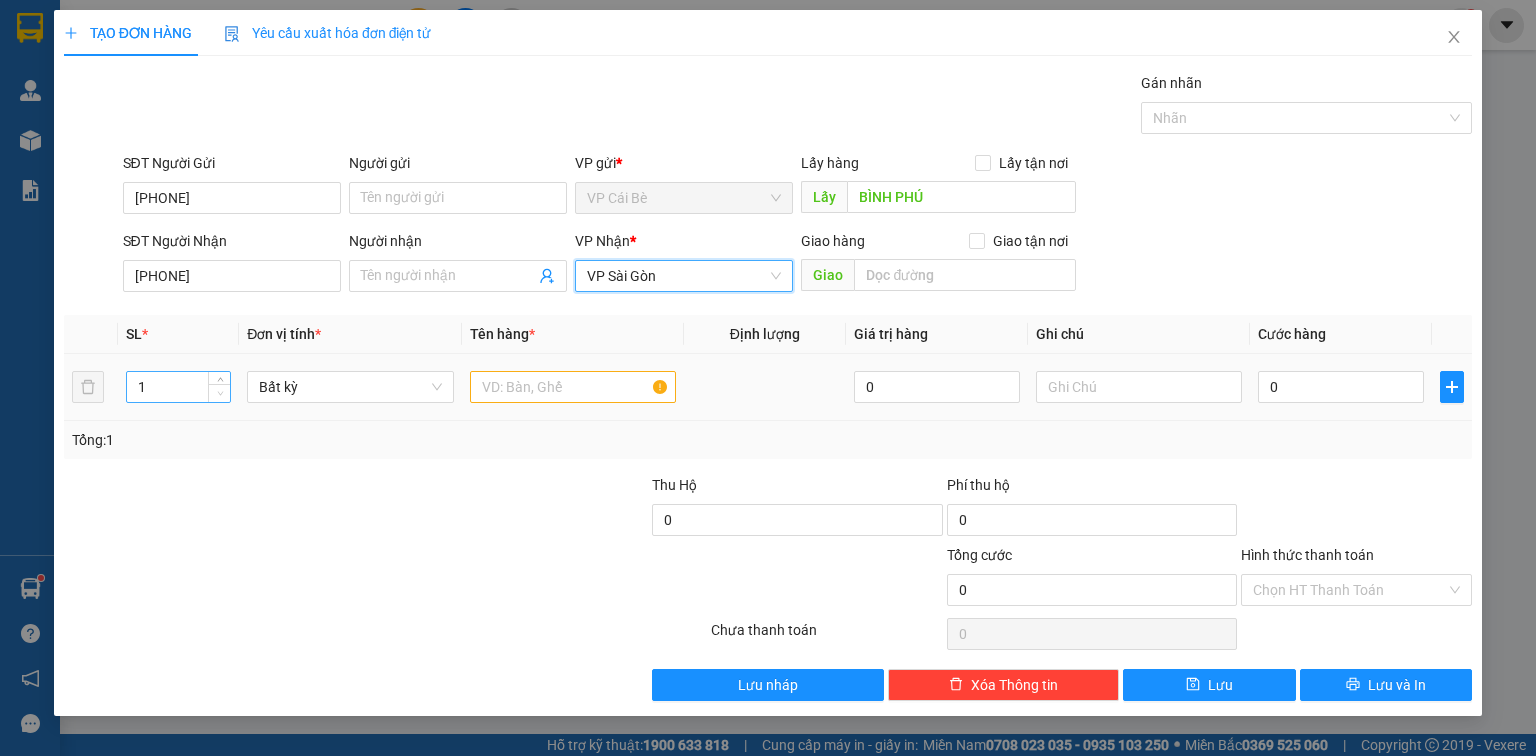click at bounding box center (219, 393) 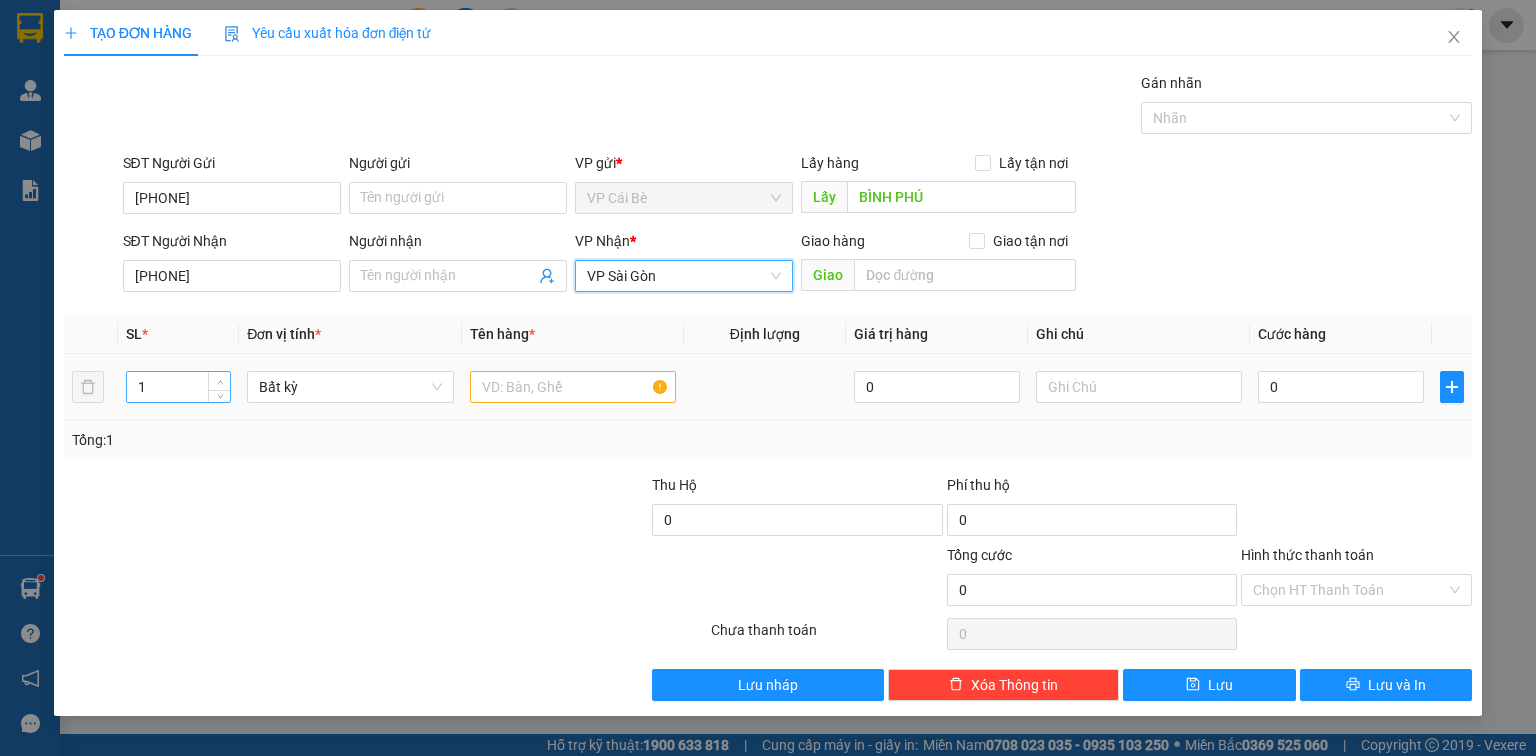 type on "2" 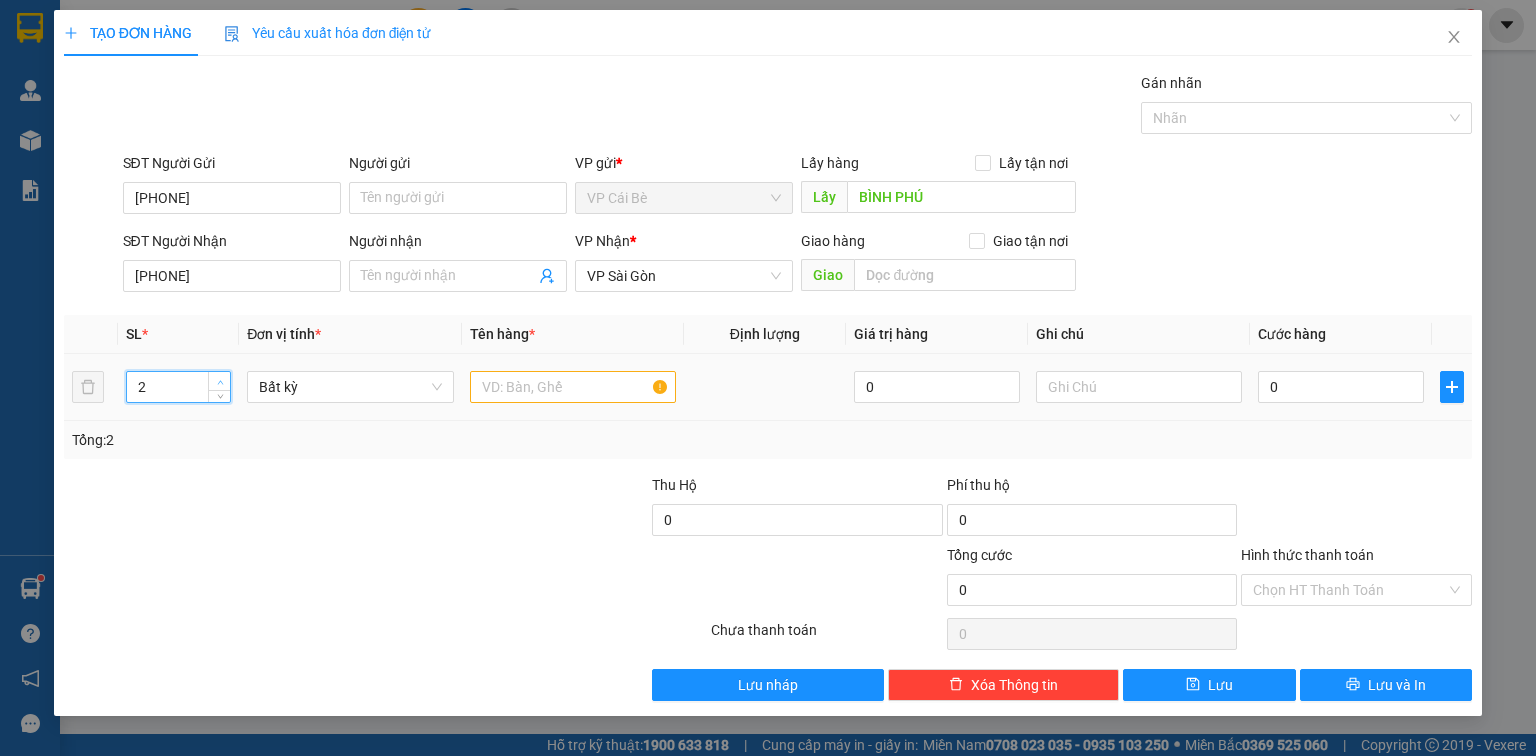 click 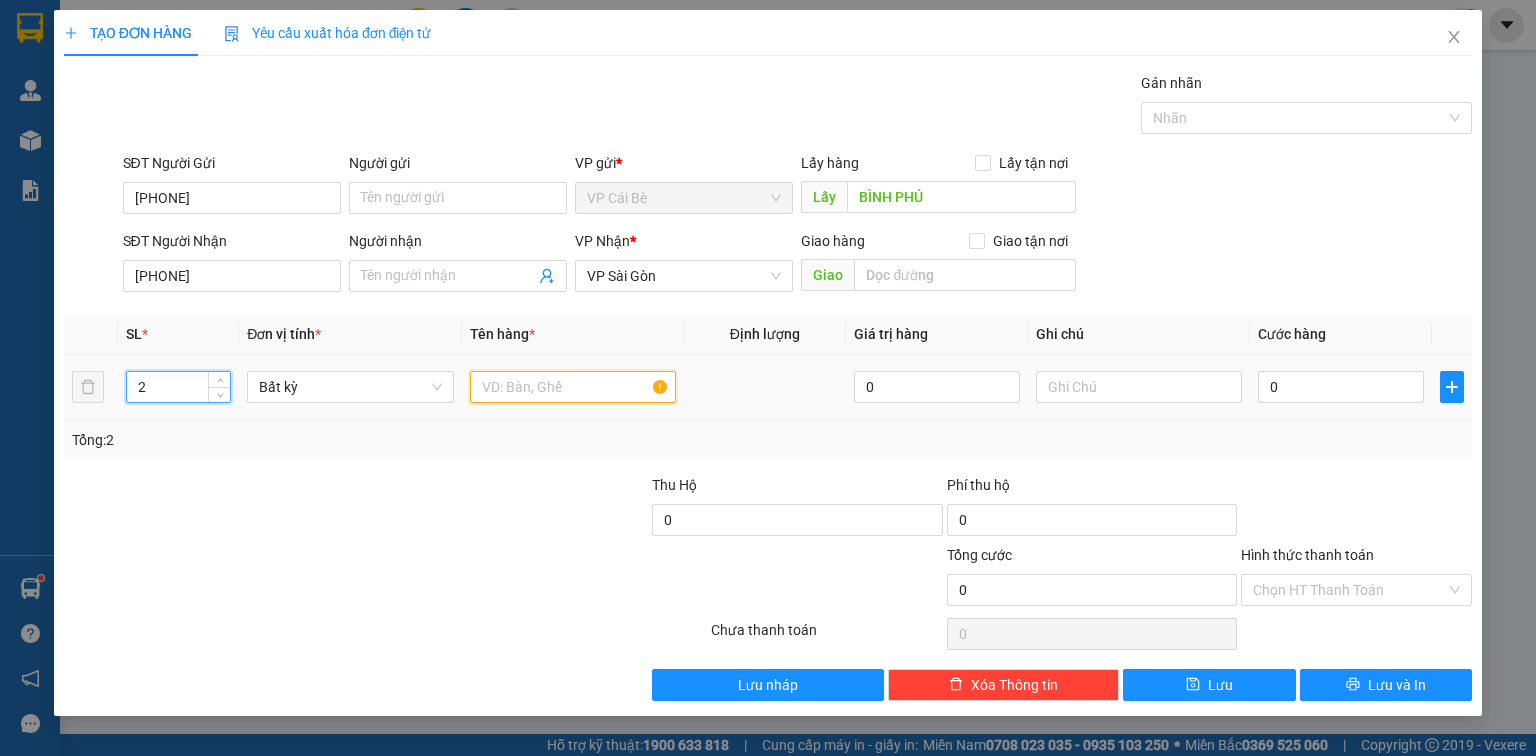 click at bounding box center (573, 387) 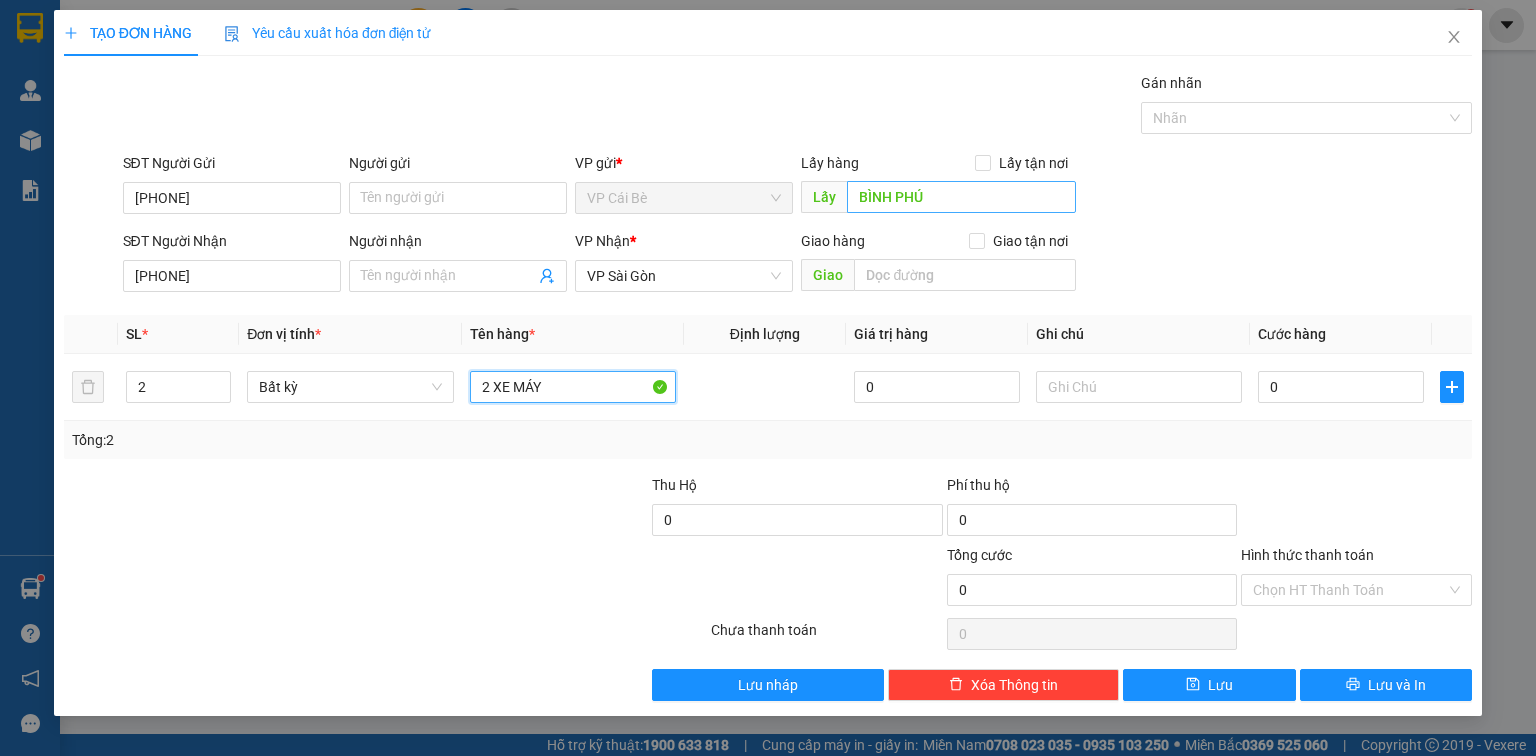 type on "2 XE MÁY" 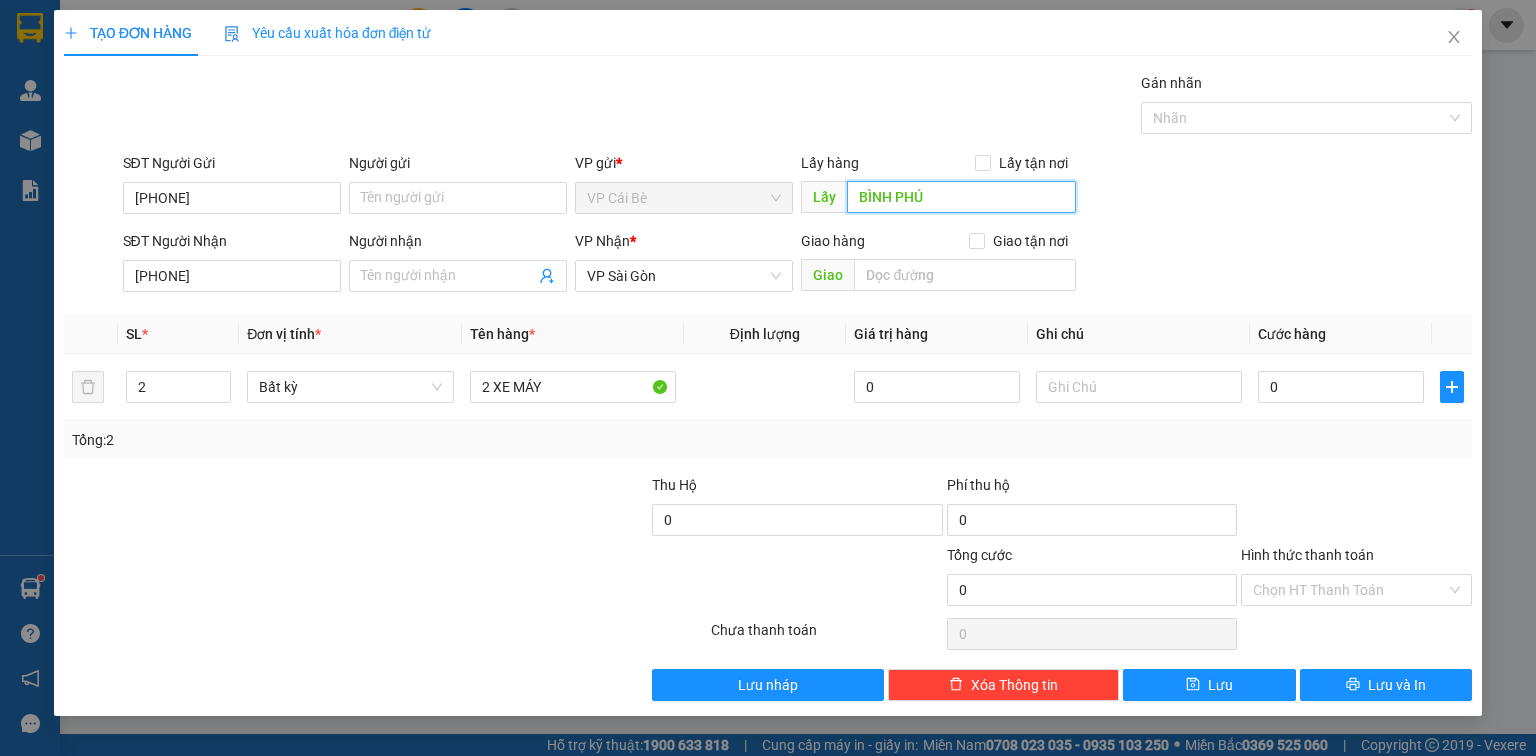 click on "BÌNH PHÚ" at bounding box center [961, 197] 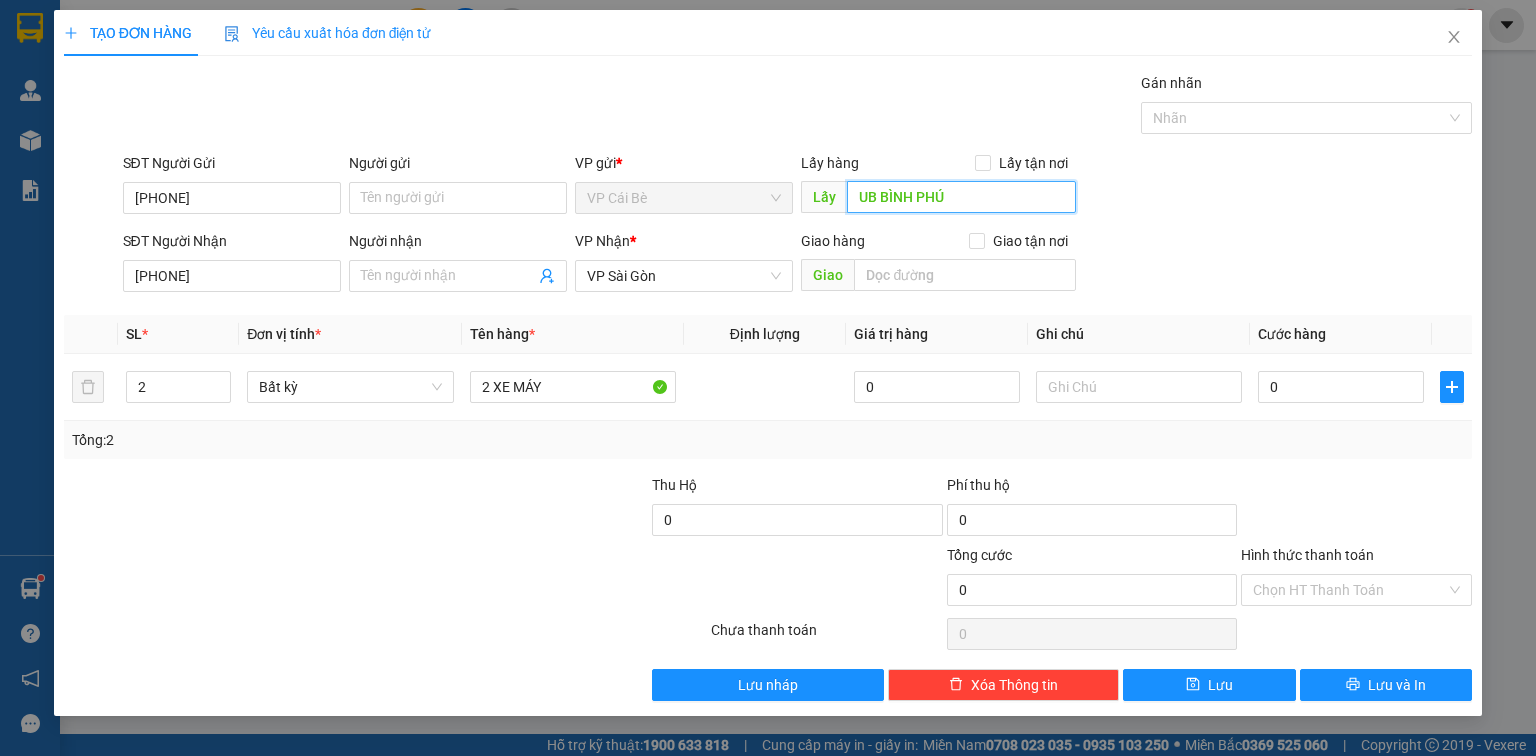 type on "UB BÌNH PHÚ" 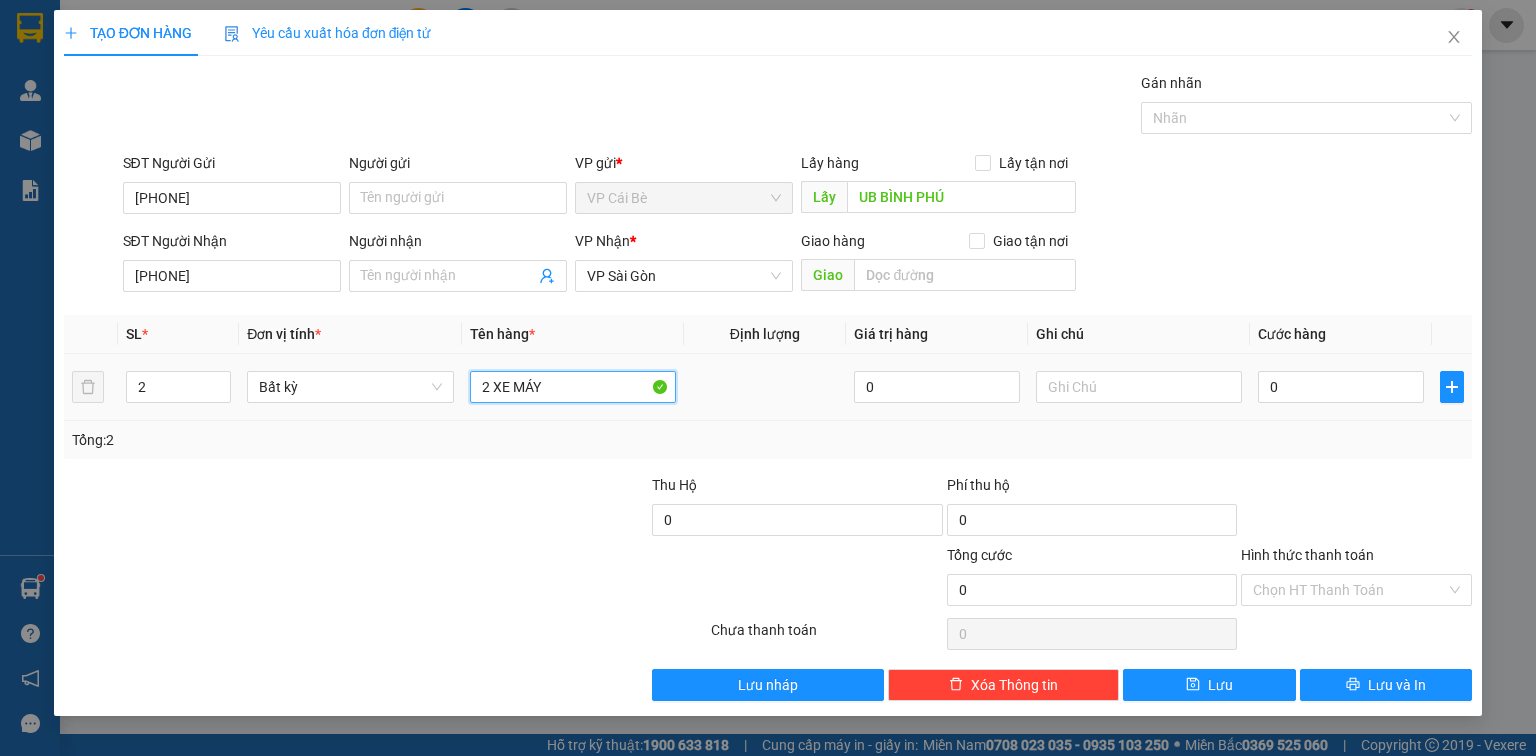 click on "2 XE MÁY" at bounding box center [573, 387] 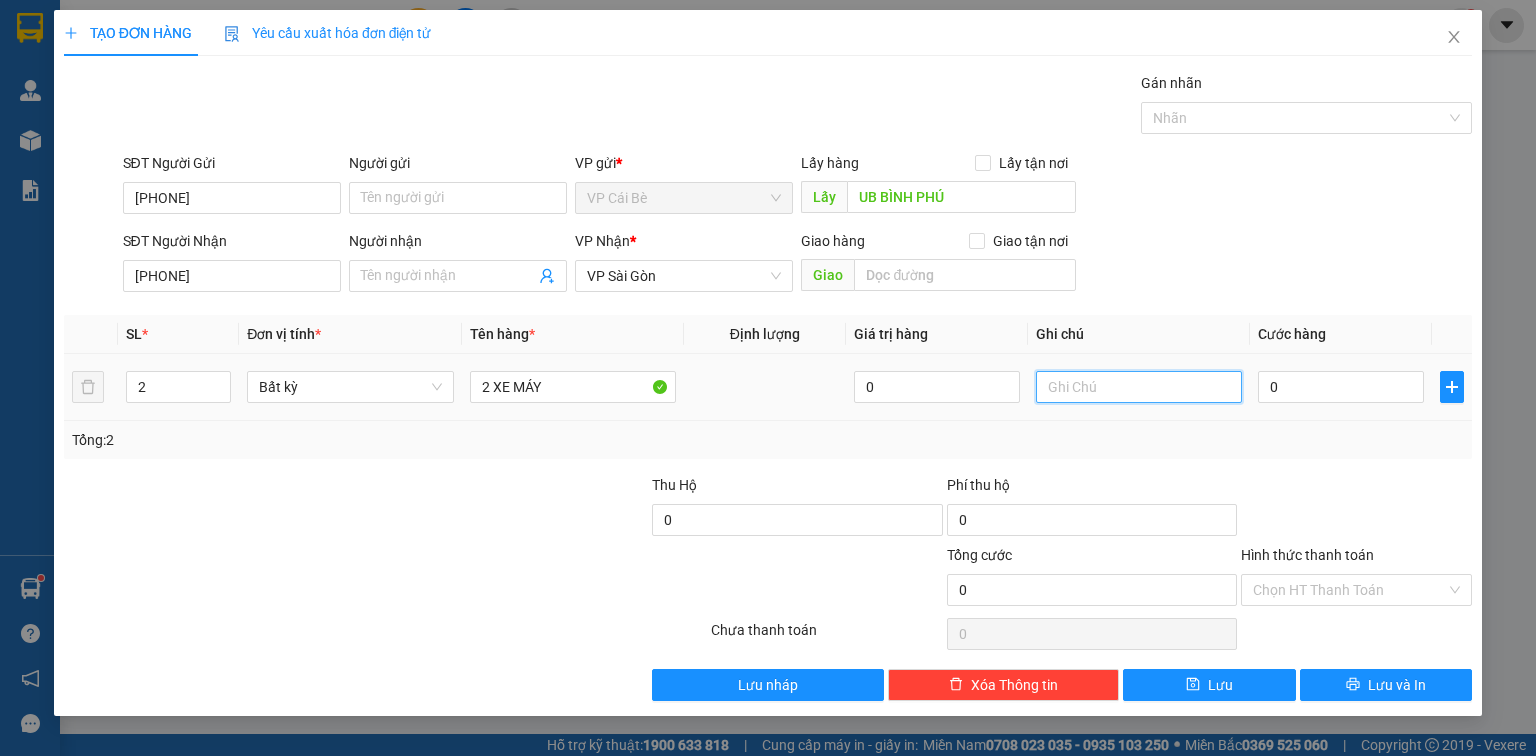 click at bounding box center (1139, 387) 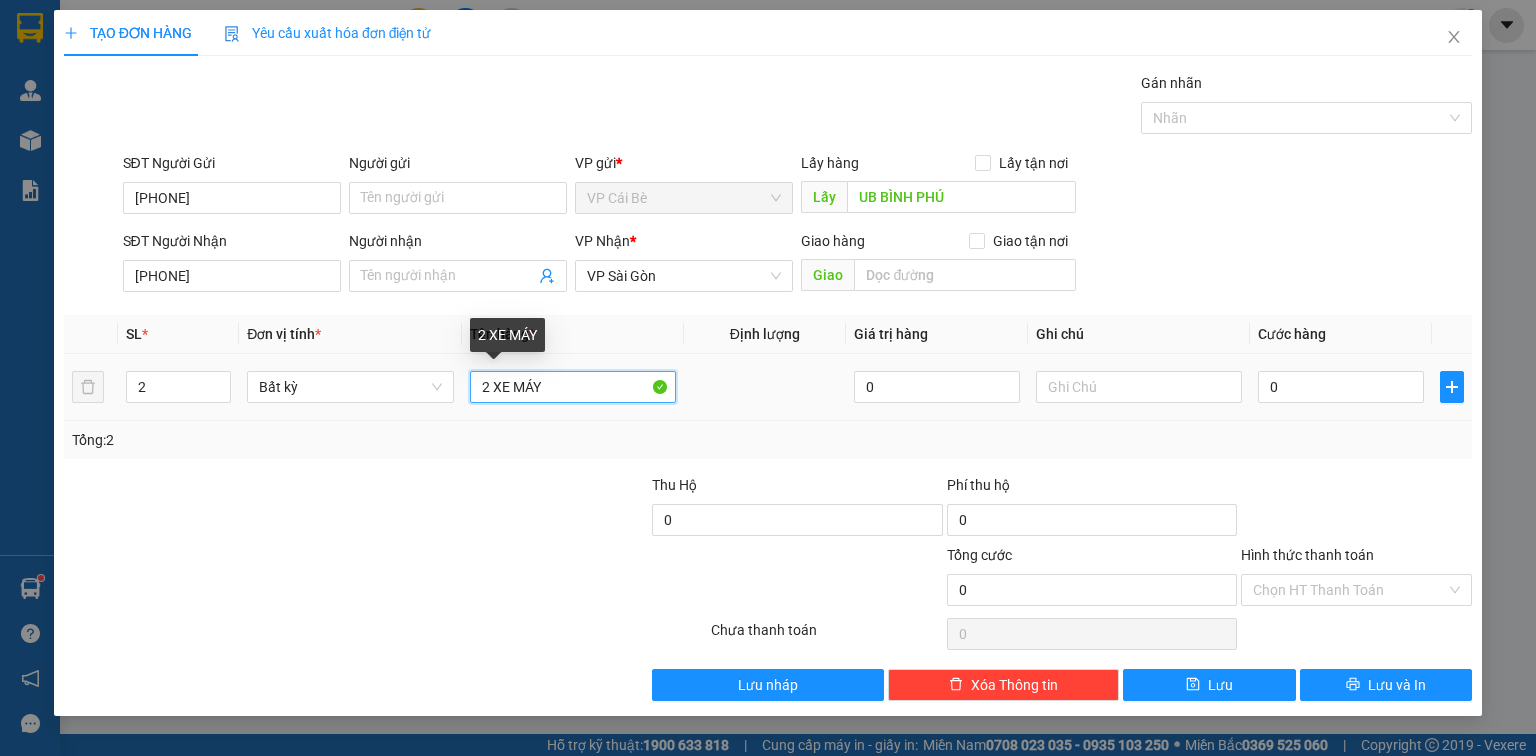 click on "2 XE MÁY" at bounding box center [573, 387] 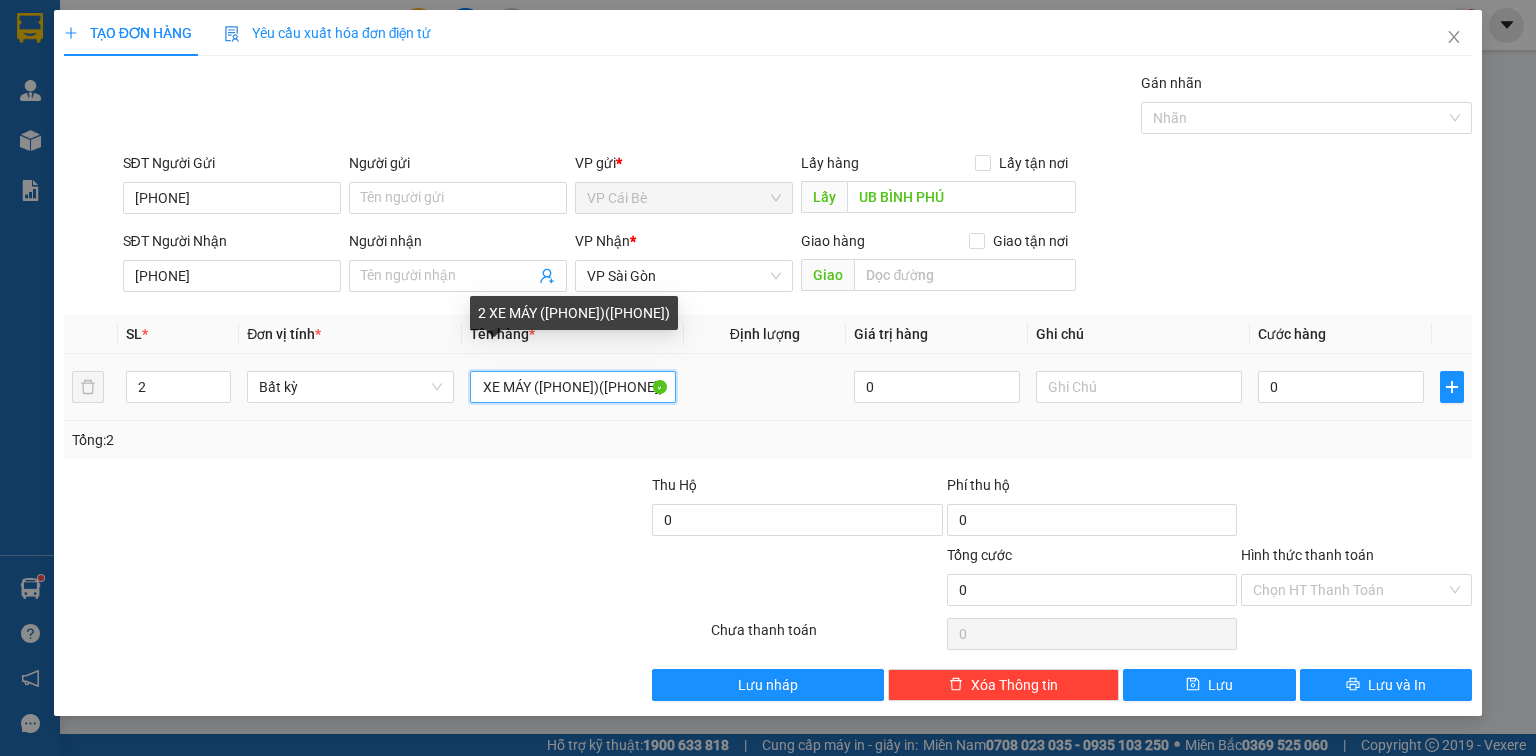 scroll, scrollTop: 0, scrollLeft: 62, axis: horizontal 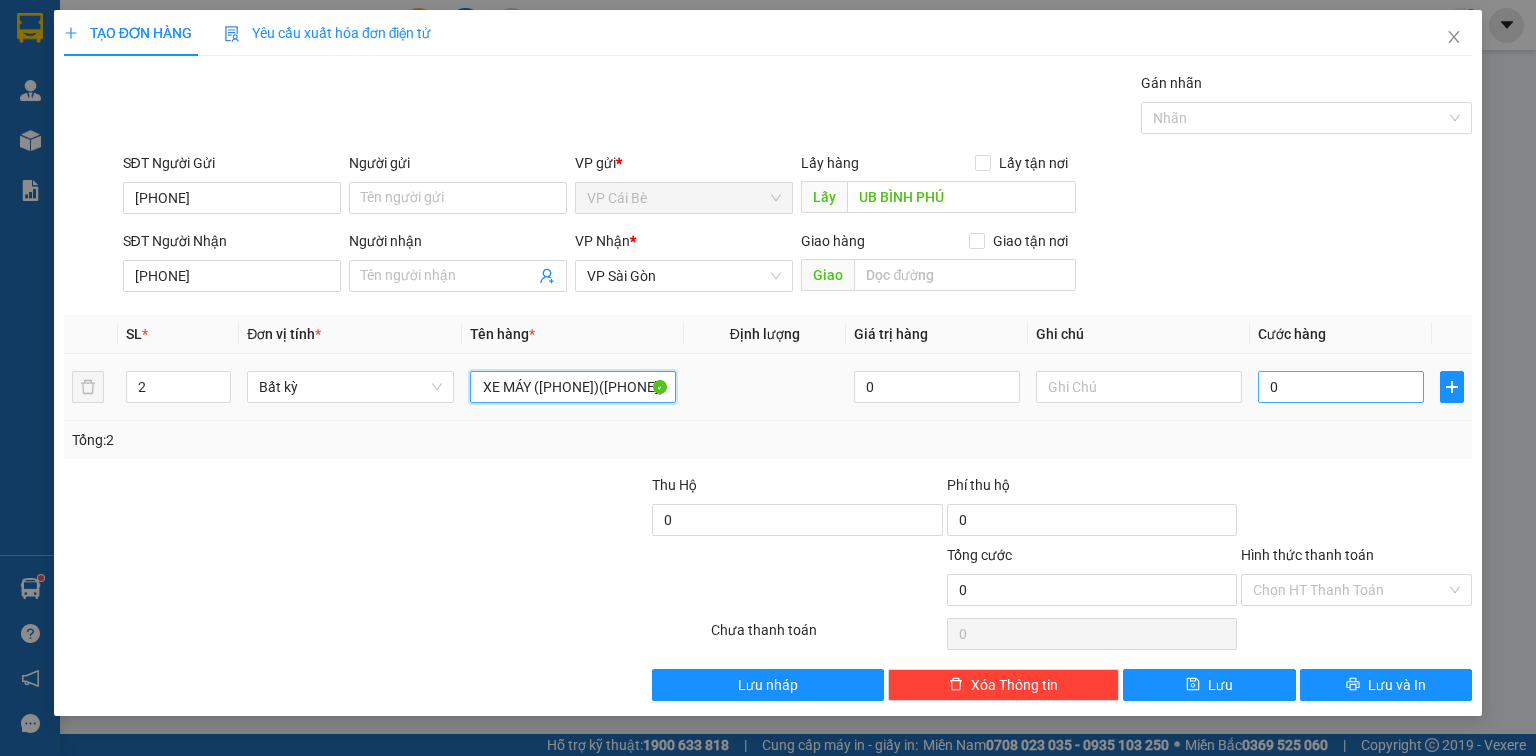 type on "2 XE MÁY (63AM-099.69)(63AM-039.19)" 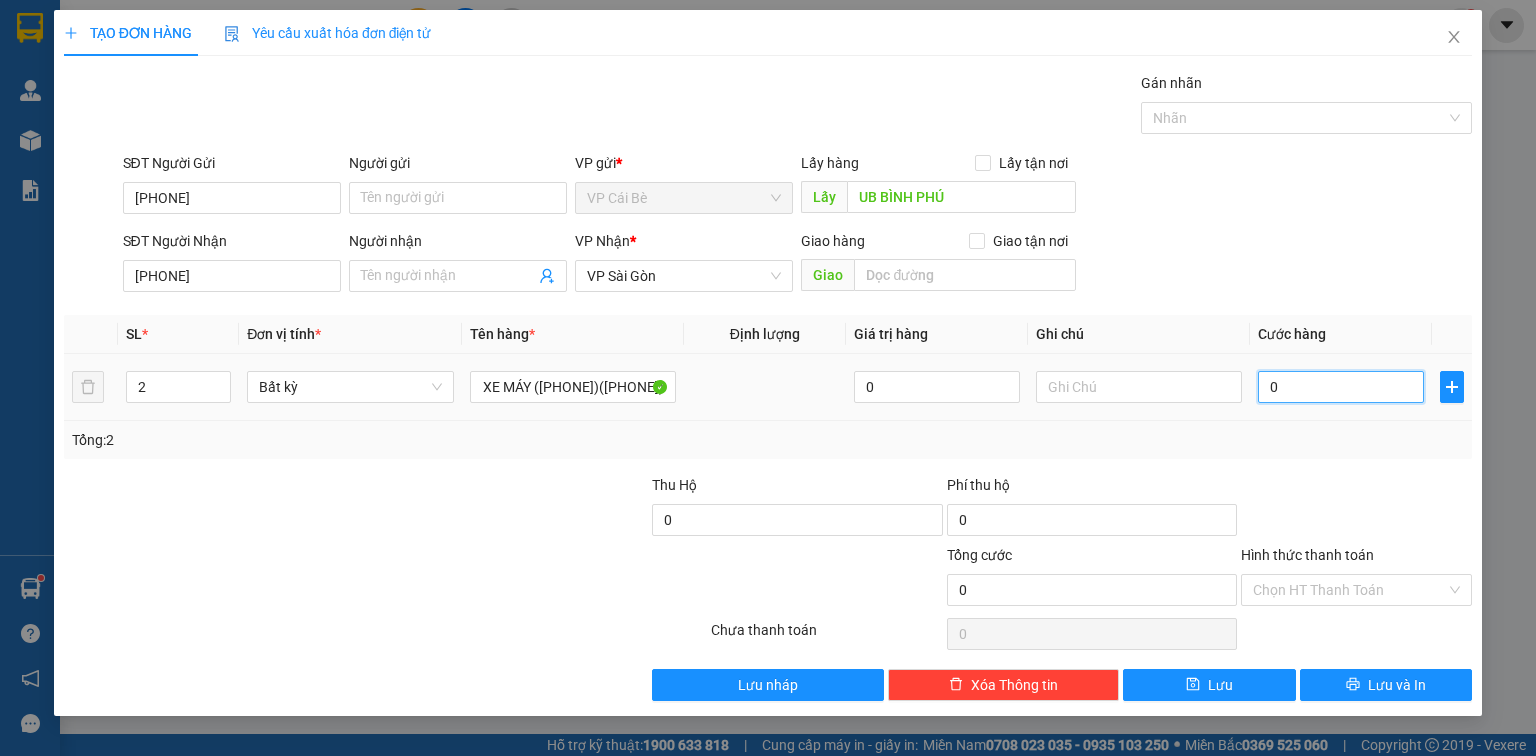 scroll, scrollTop: 0, scrollLeft: 0, axis: both 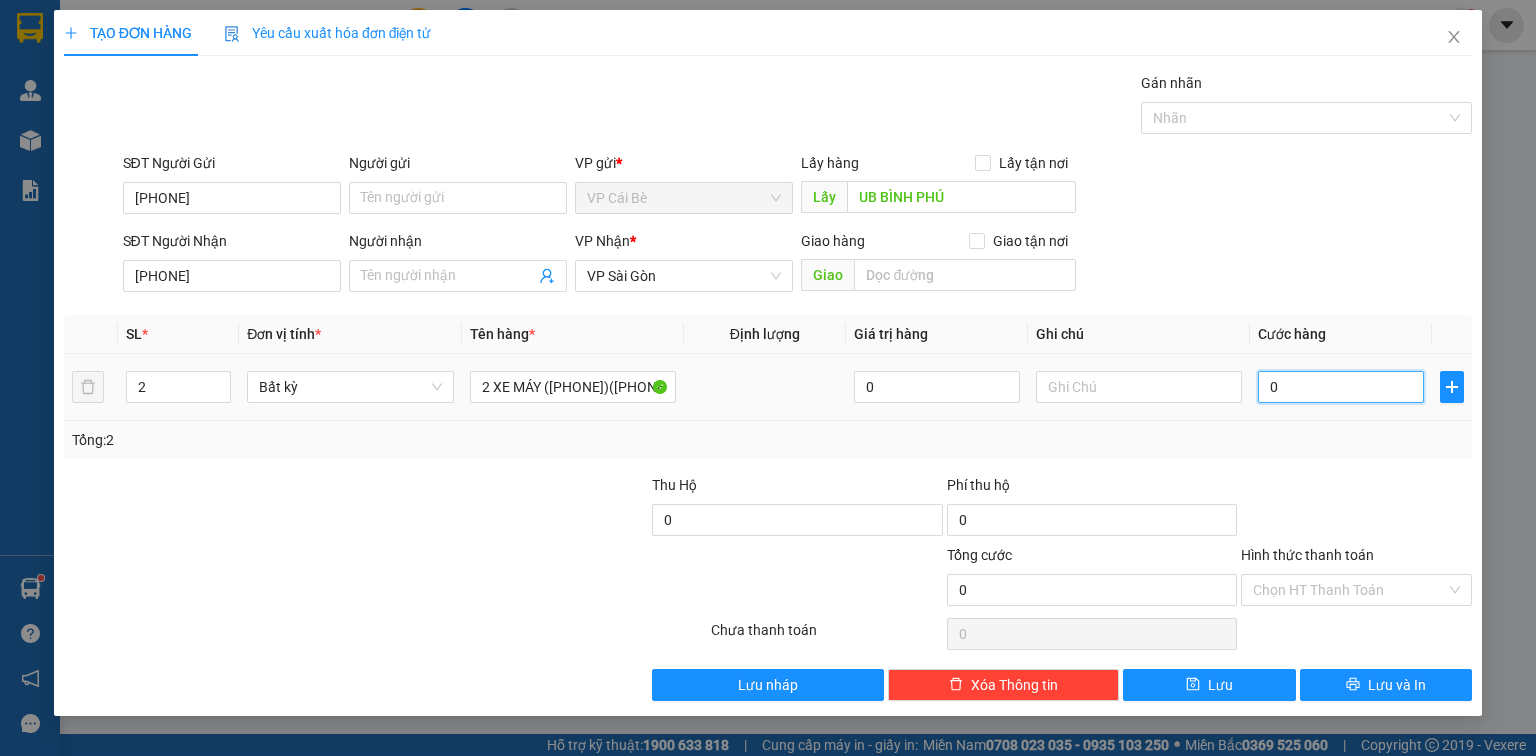 click on "0" at bounding box center (1341, 387) 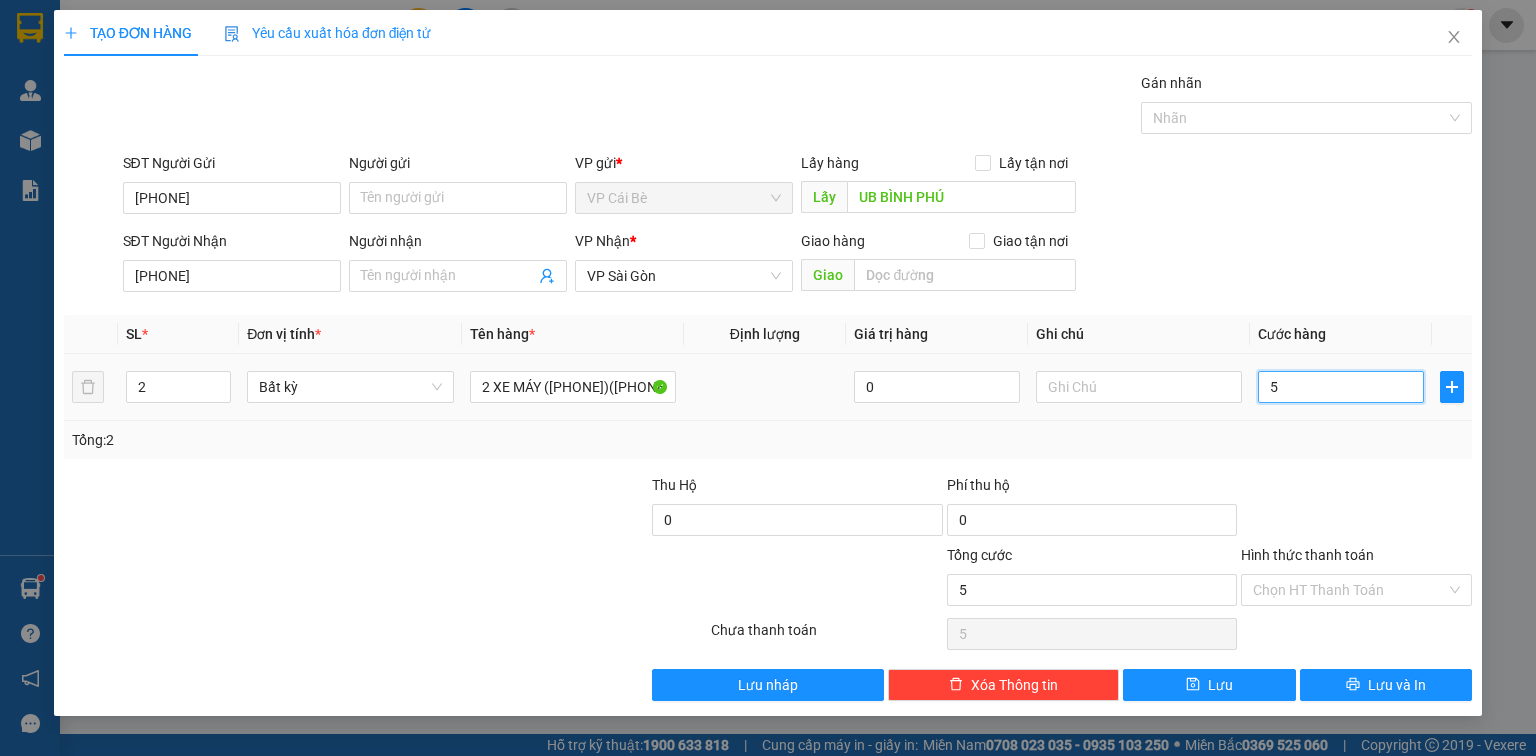 type on "50" 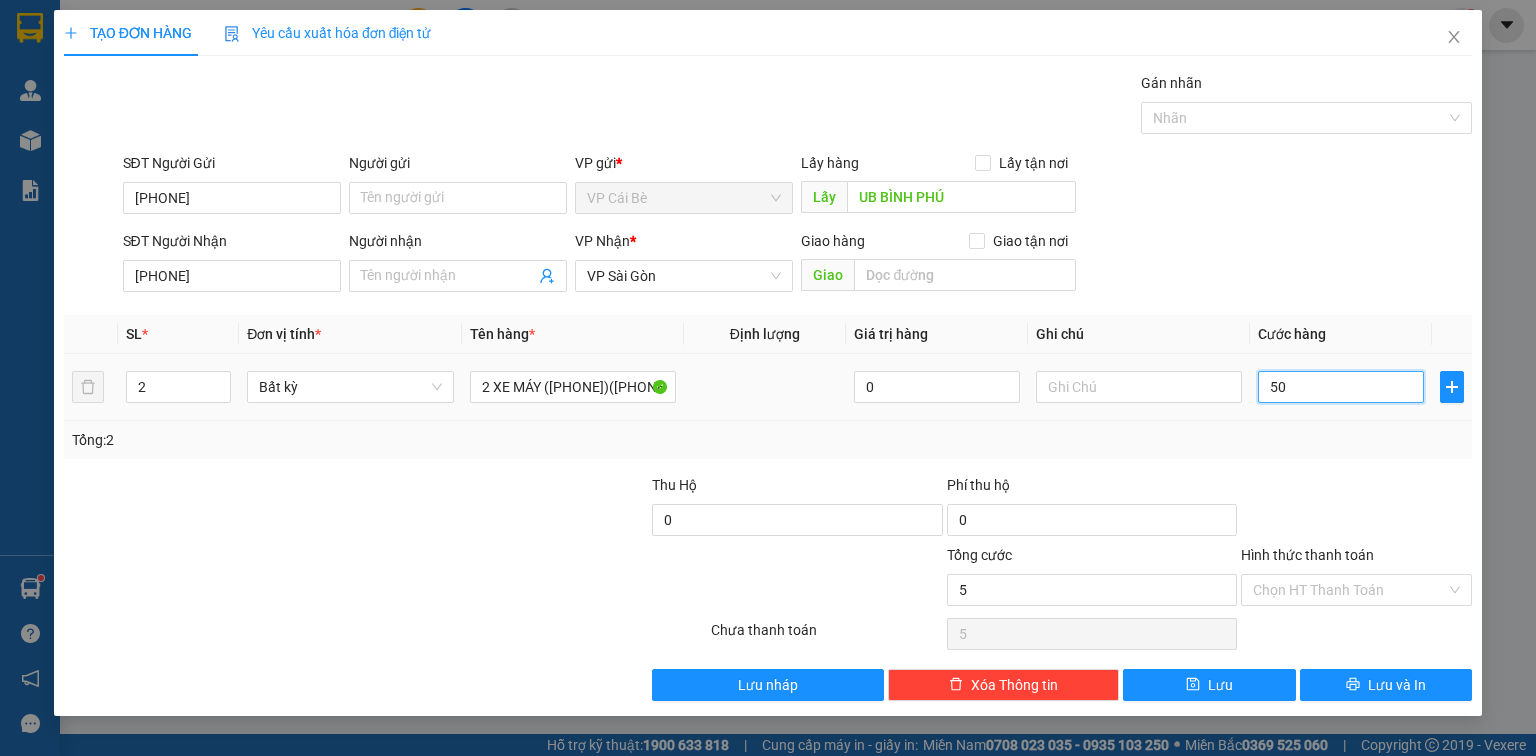 type on "50" 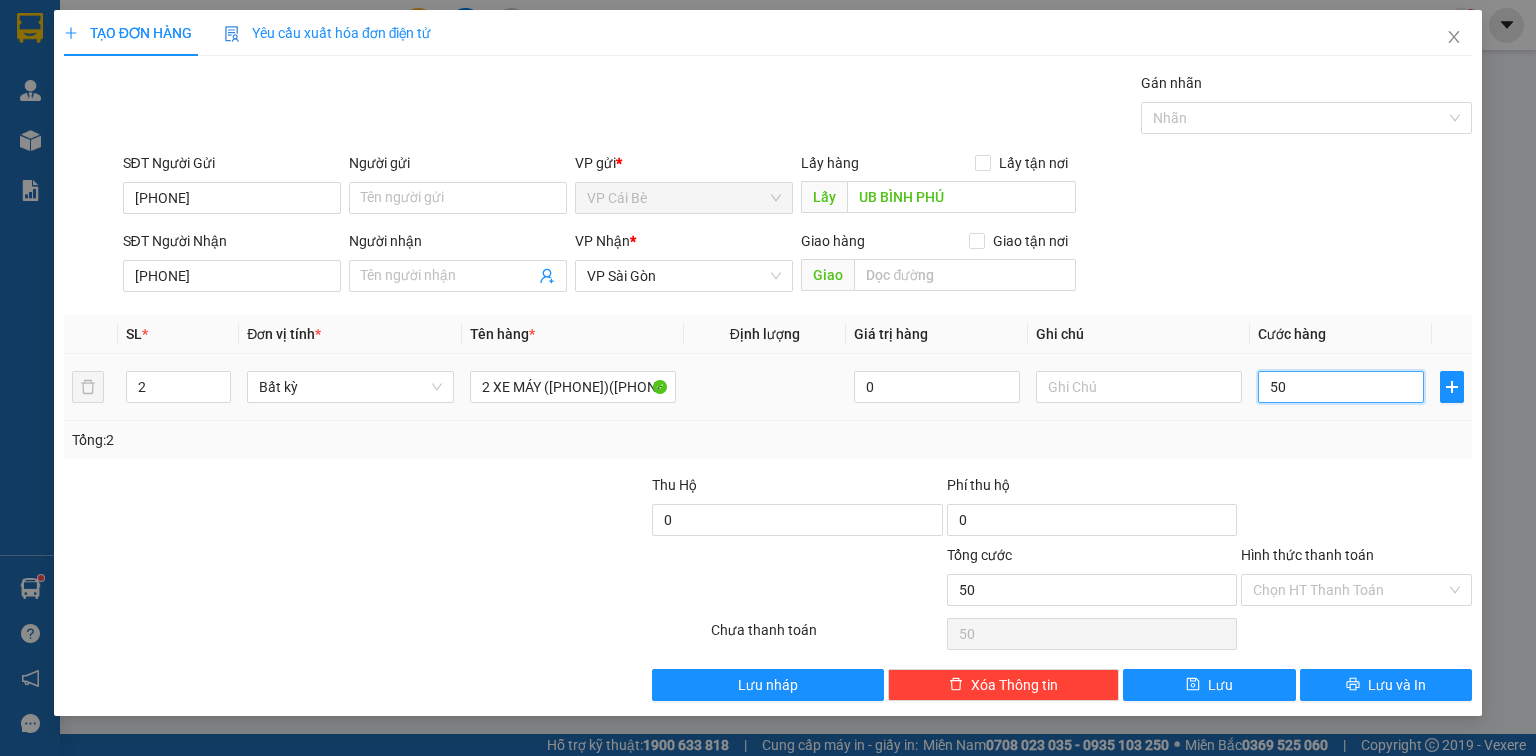 type on "500" 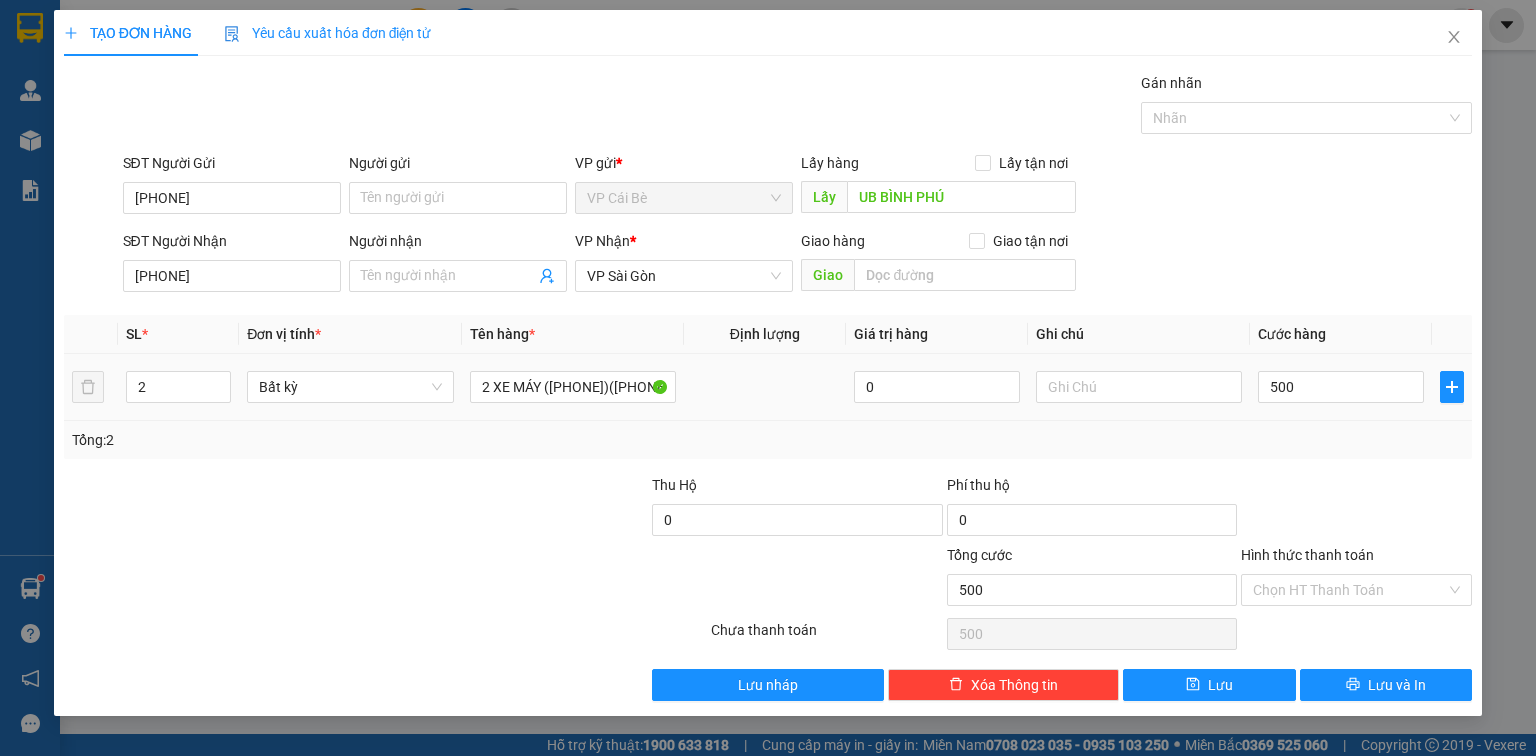 type on "500.000" 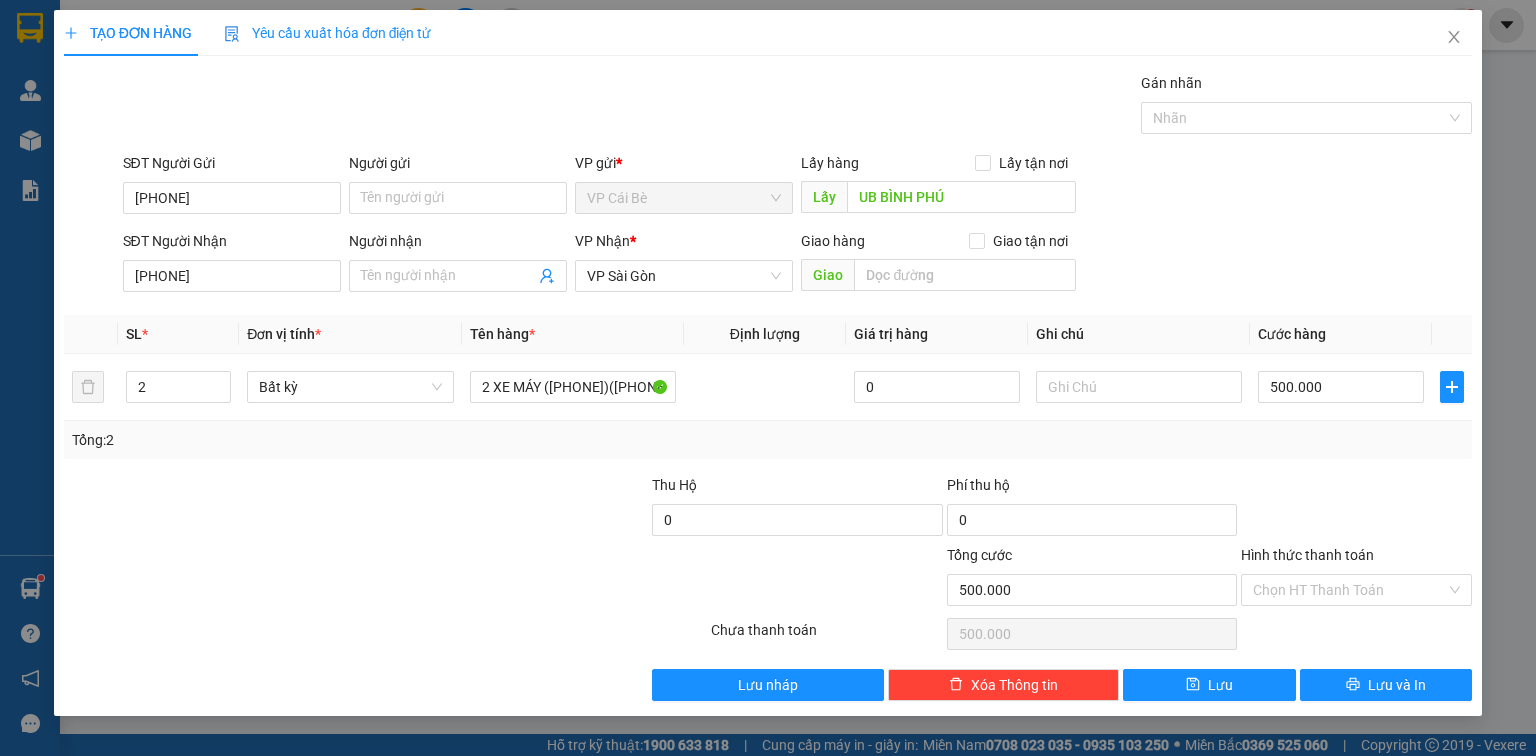 click at bounding box center [1356, 509] 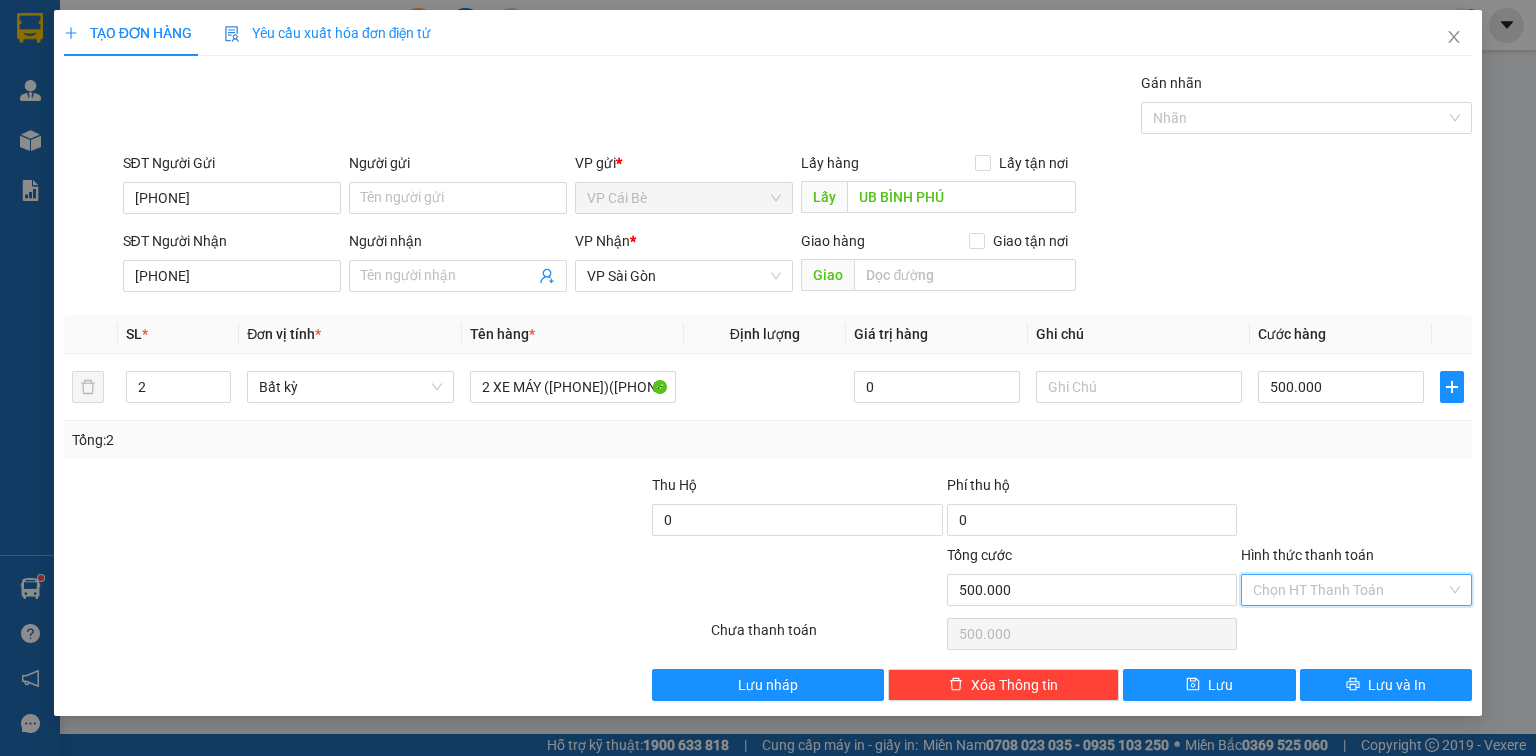 click on "Hình thức thanh toán" at bounding box center [1349, 590] 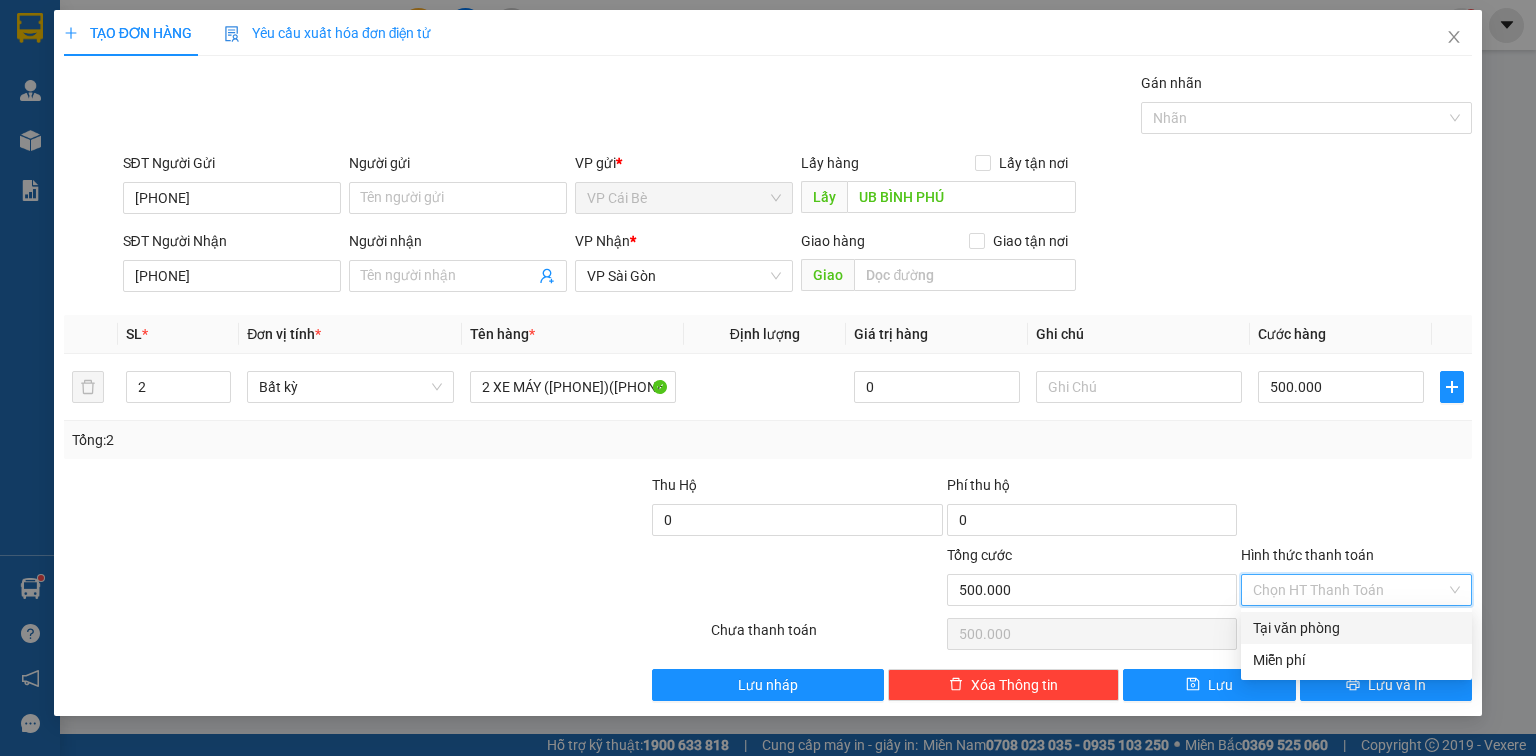 click on "Tại văn phòng" at bounding box center [1356, 628] 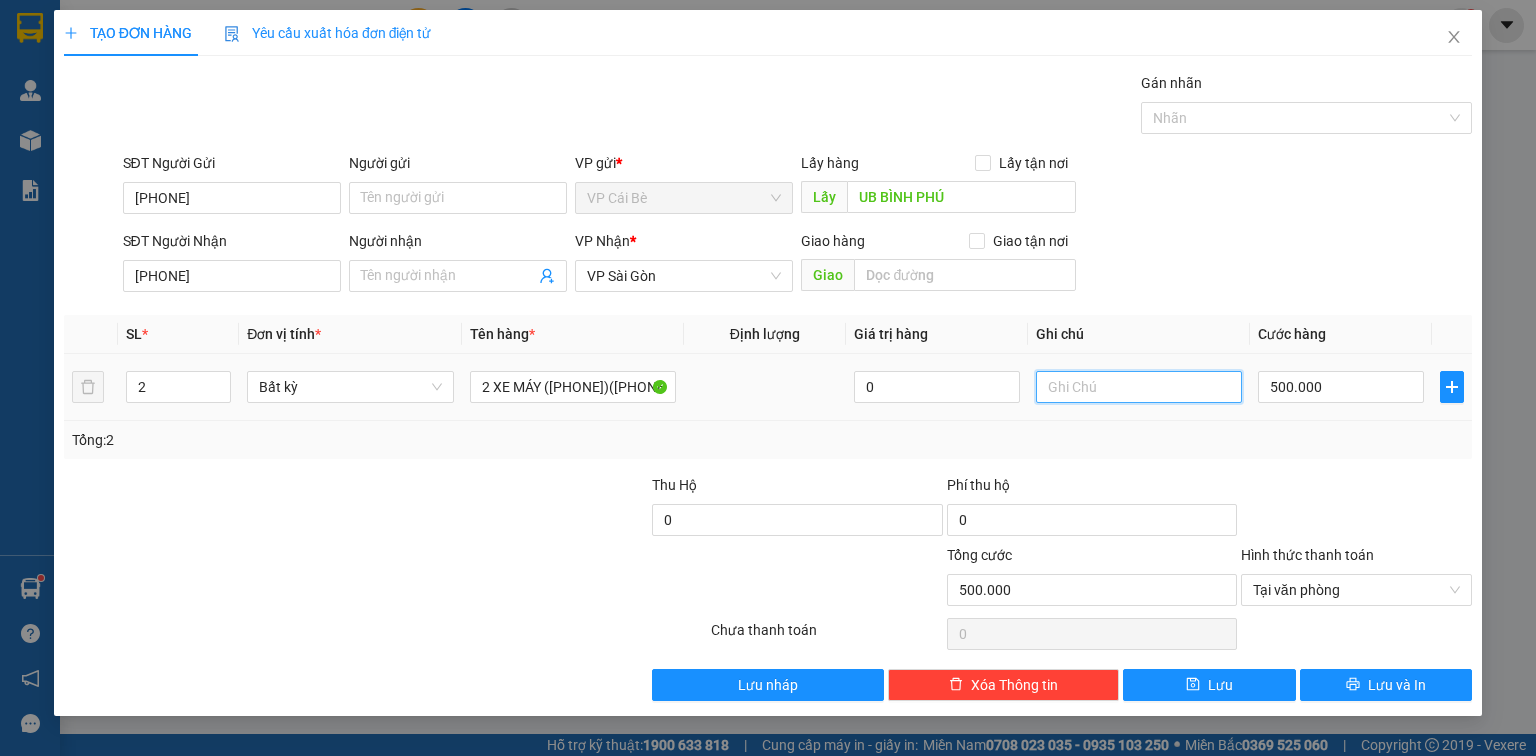 click at bounding box center [1139, 387] 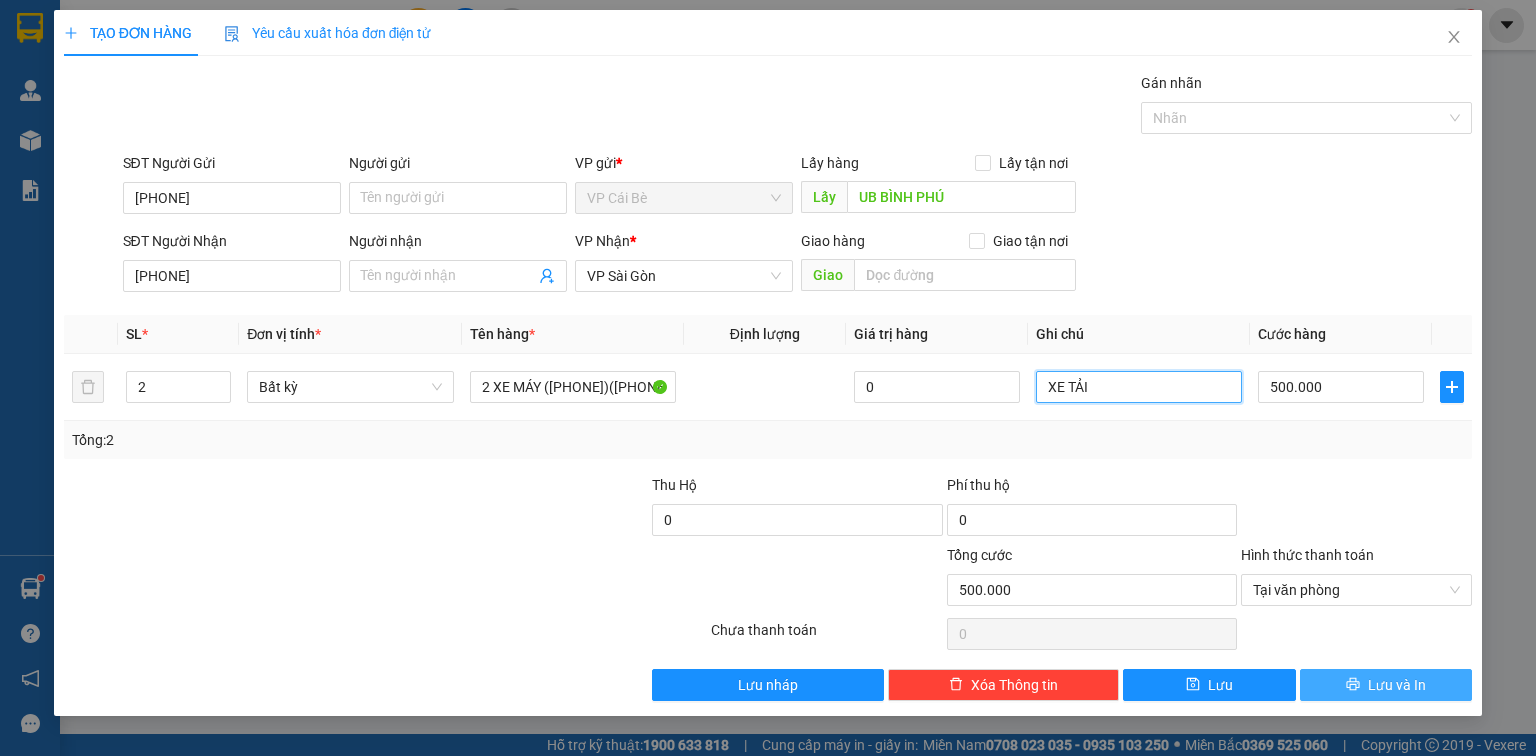type on "XE TẢI" 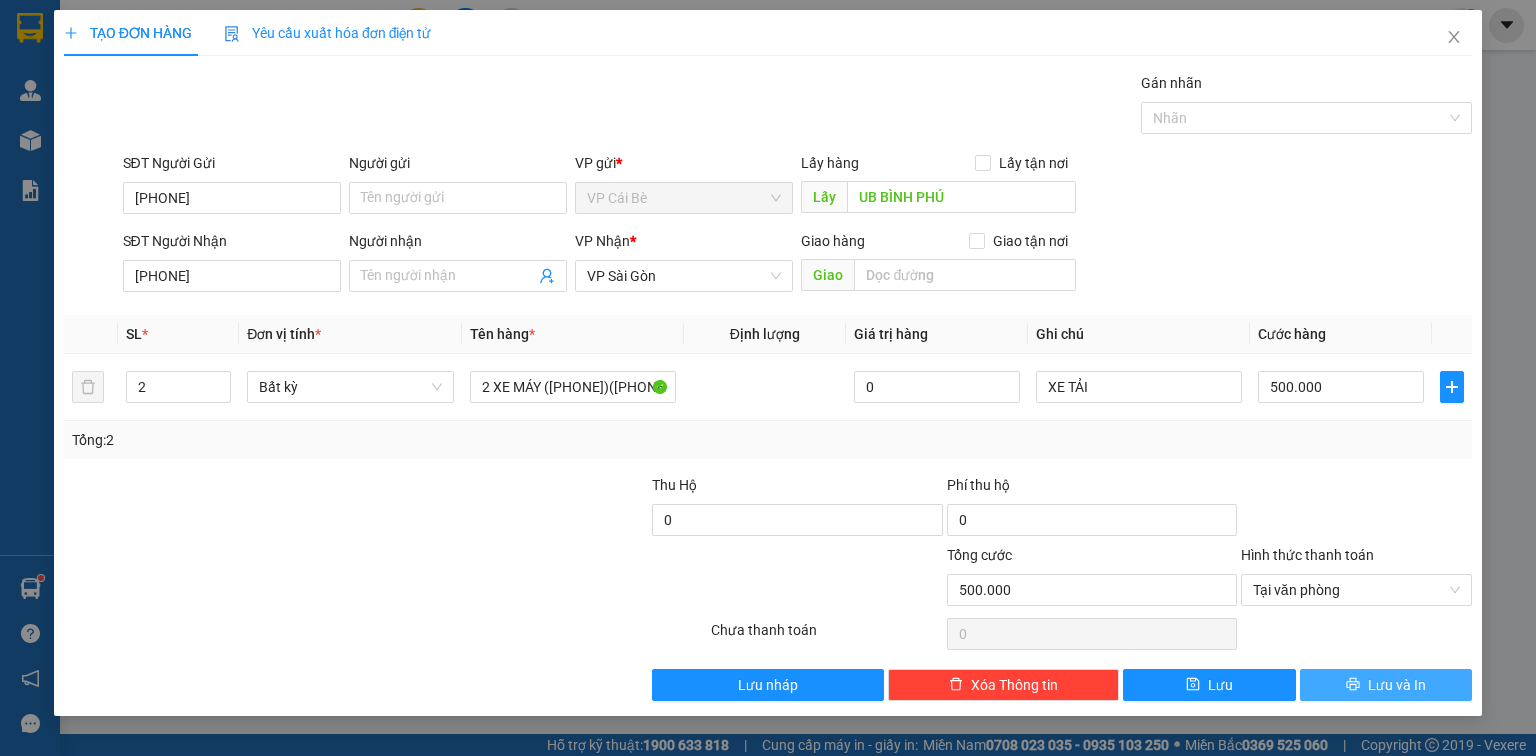 click 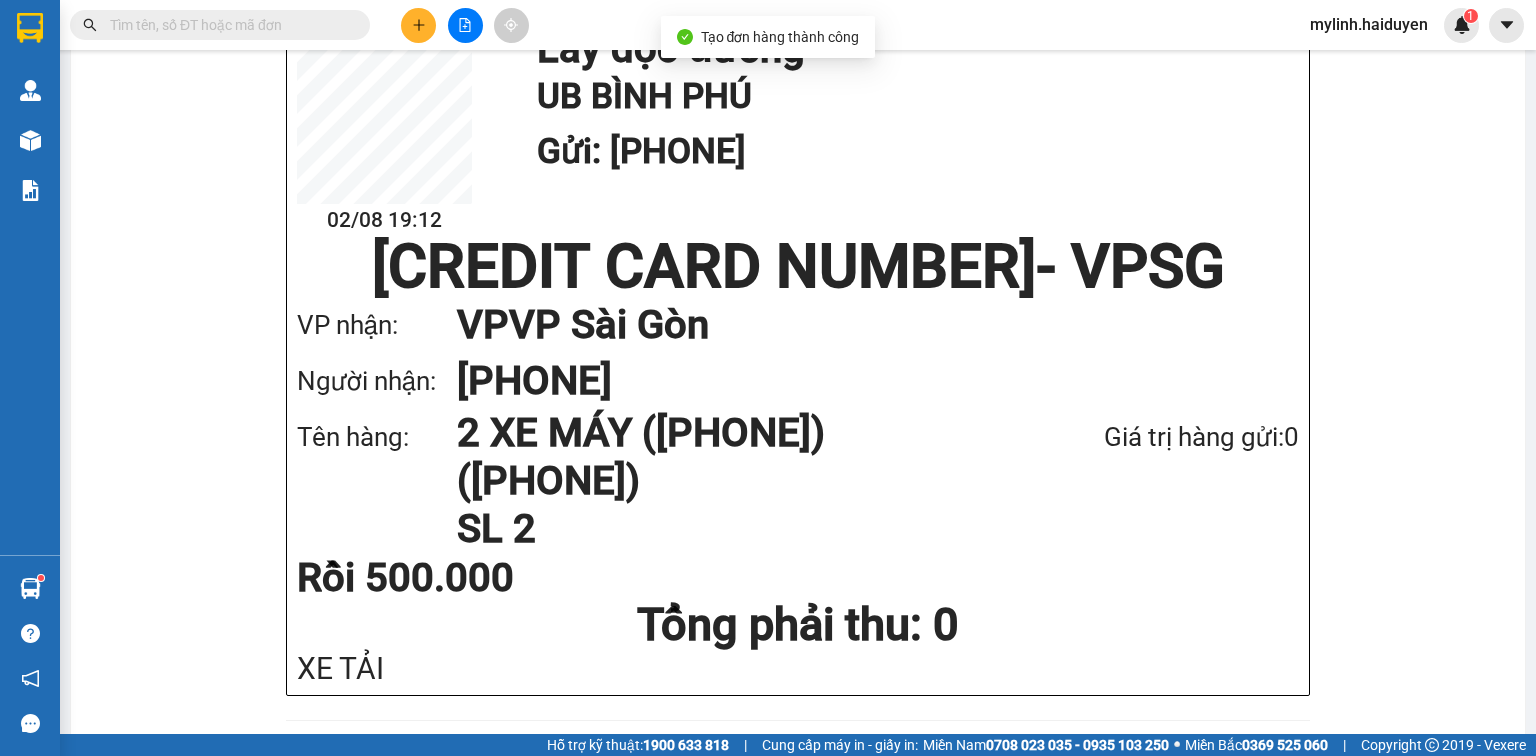 scroll, scrollTop: 240, scrollLeft: 0, axis: vertical 